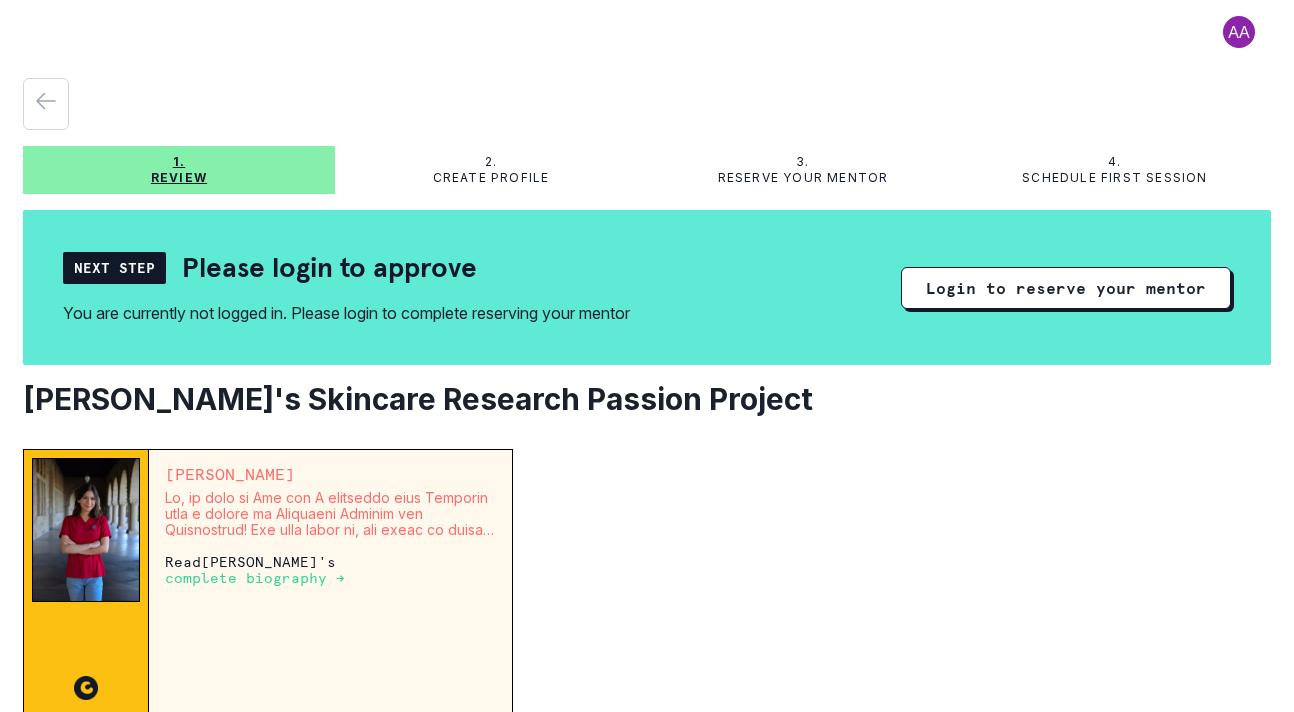 scroll, scrollTop: 0, scrollLeft: 0, axis: both 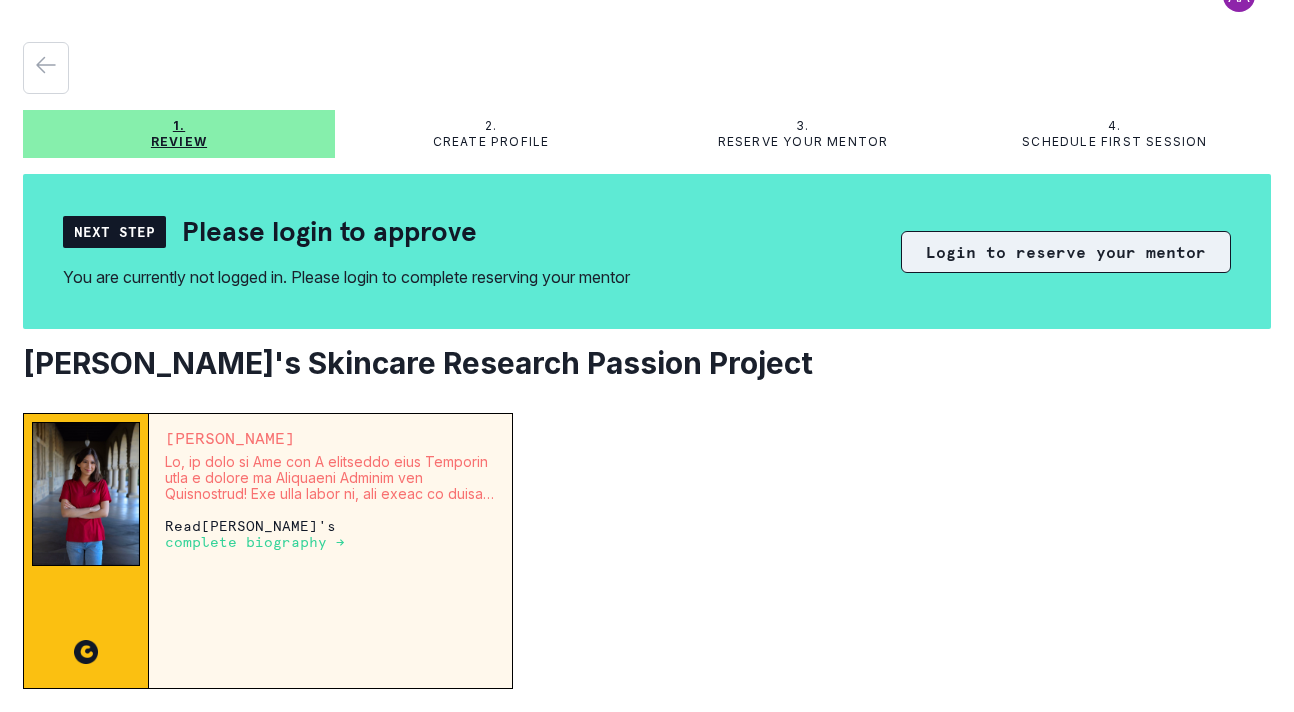 click on "Login to reserve your mentor" at bounding box center (1066, 252) 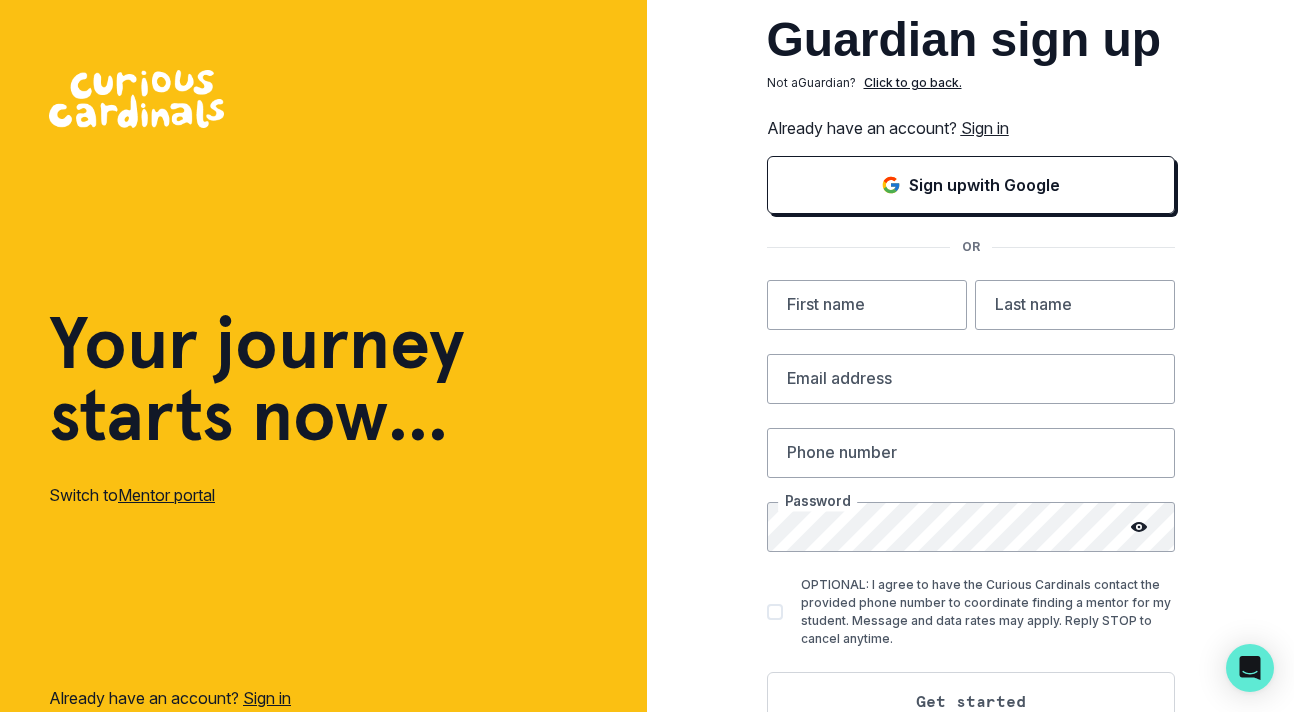 click on "Sign in" at bounding box center [985, 128] 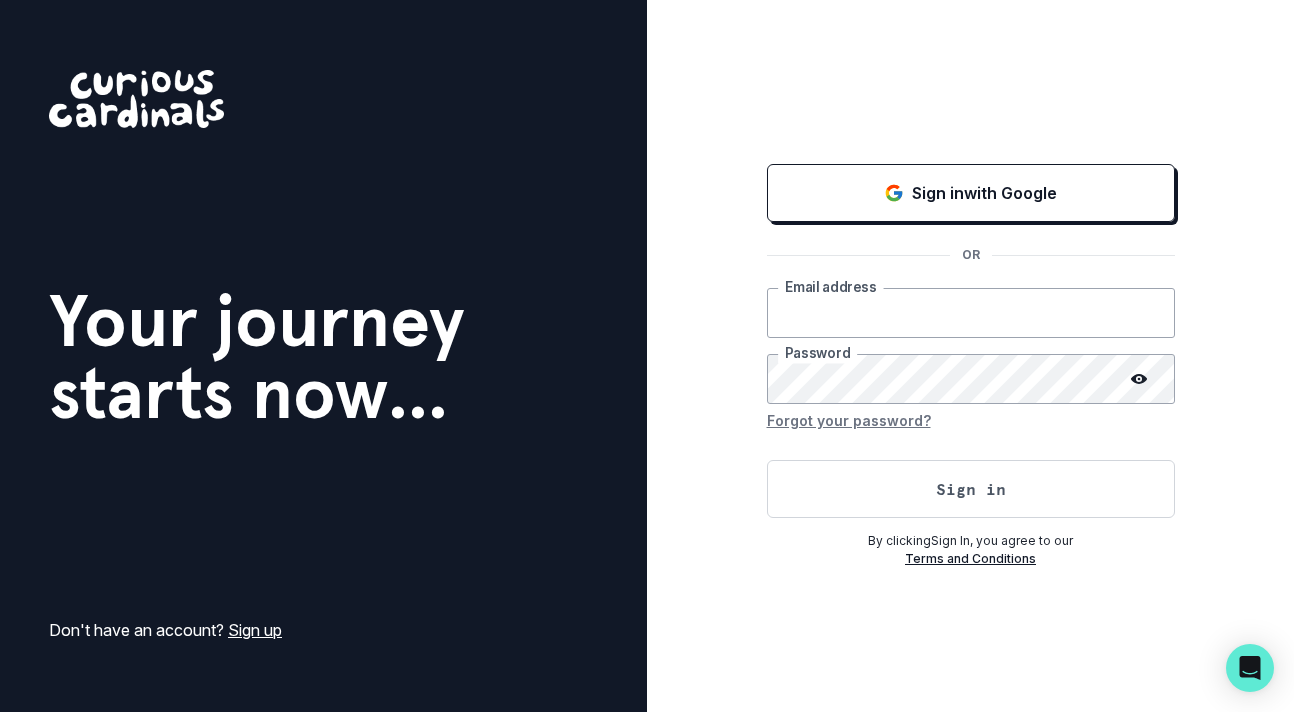 click at bounding box center (971, 313) 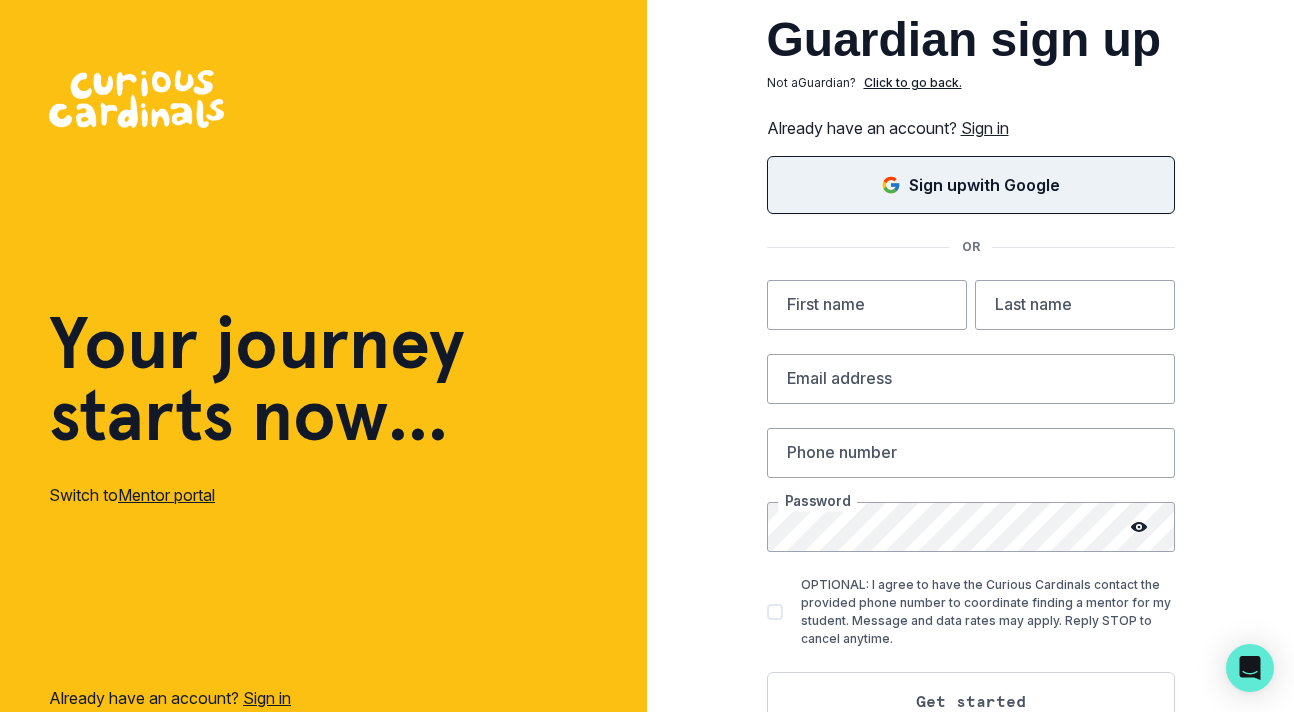 click on "Sign up  with Google" at bounding box center (984, 185) 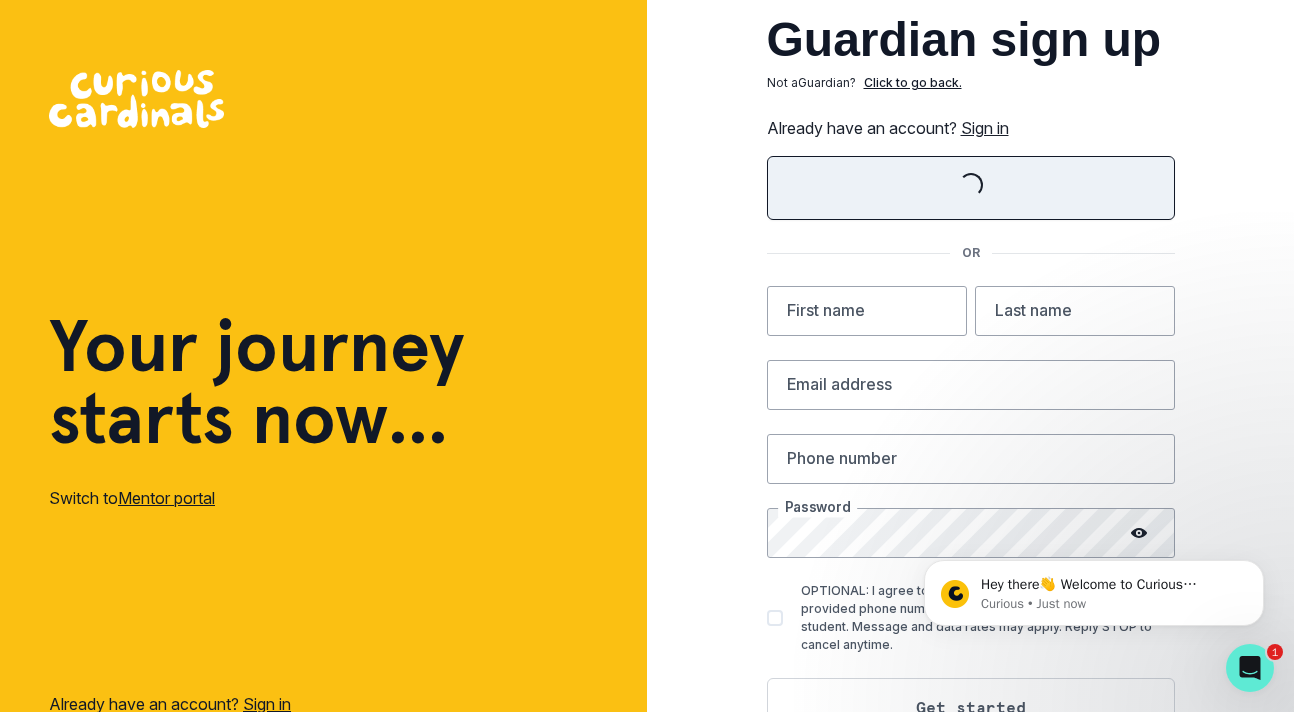 scroll, scrollTop: 0, scrollLeft: 0, axis: both 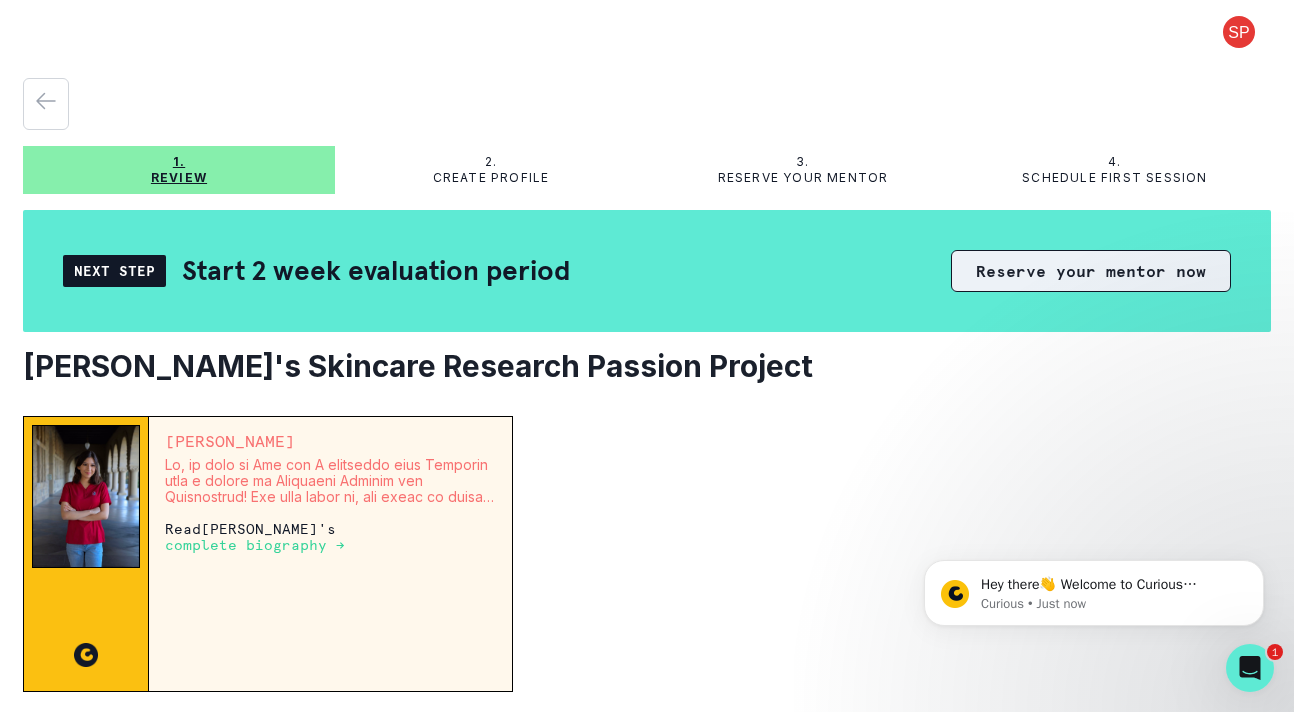 click on "Reserve your mentor now" at bounding box center [1091, 271] 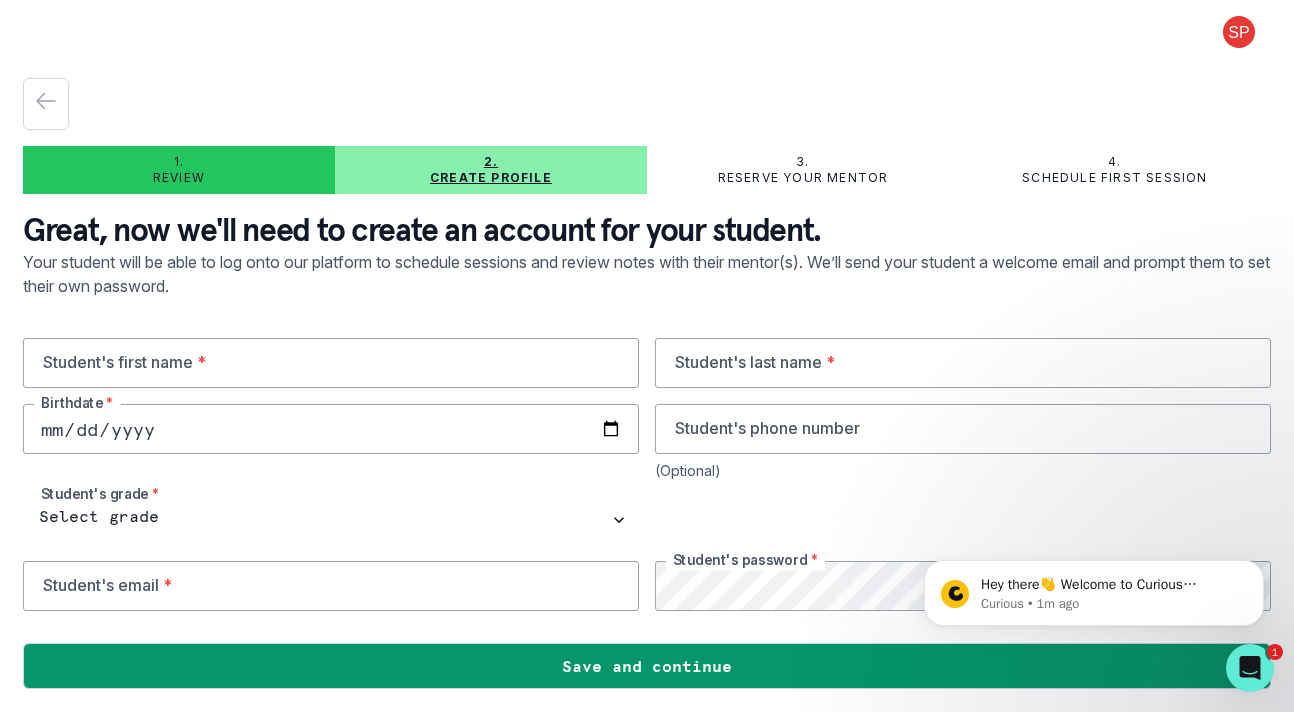 scroll, scrollTop: 2, scrollLeft: 0, axis: vertical 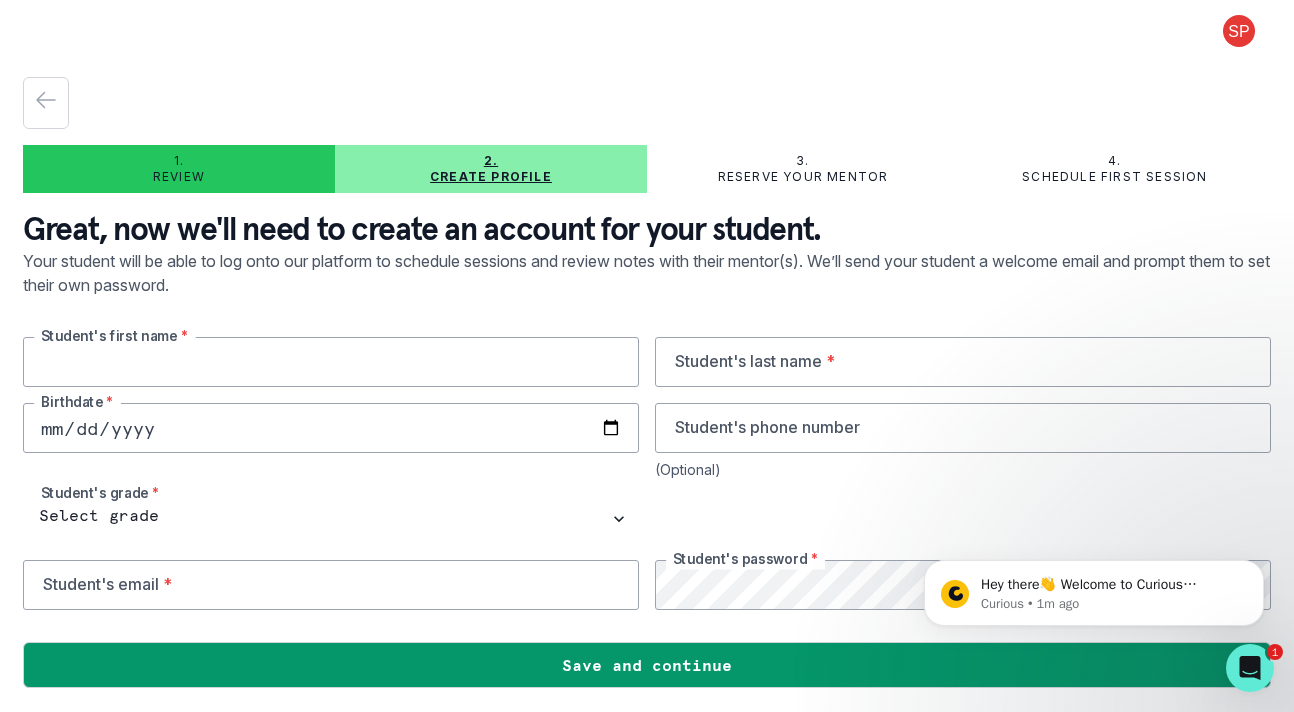 click at bounding box center (331, 362) 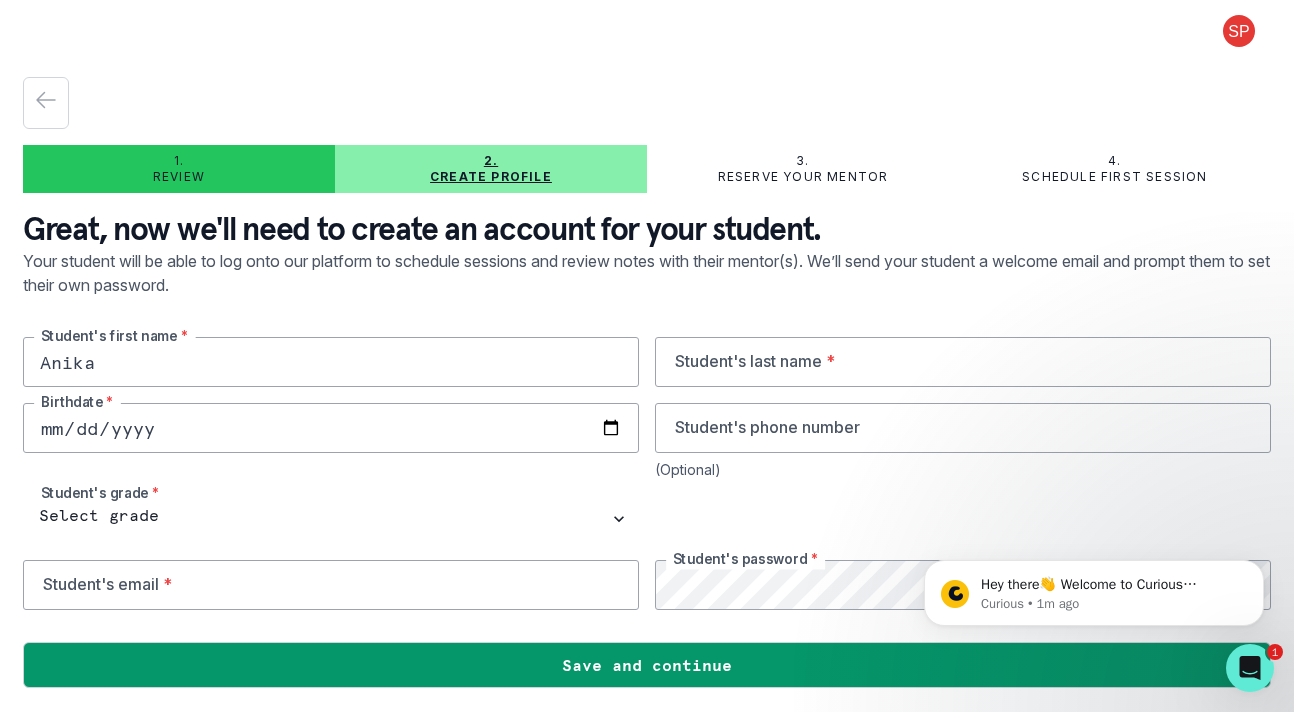 type on "Anika" 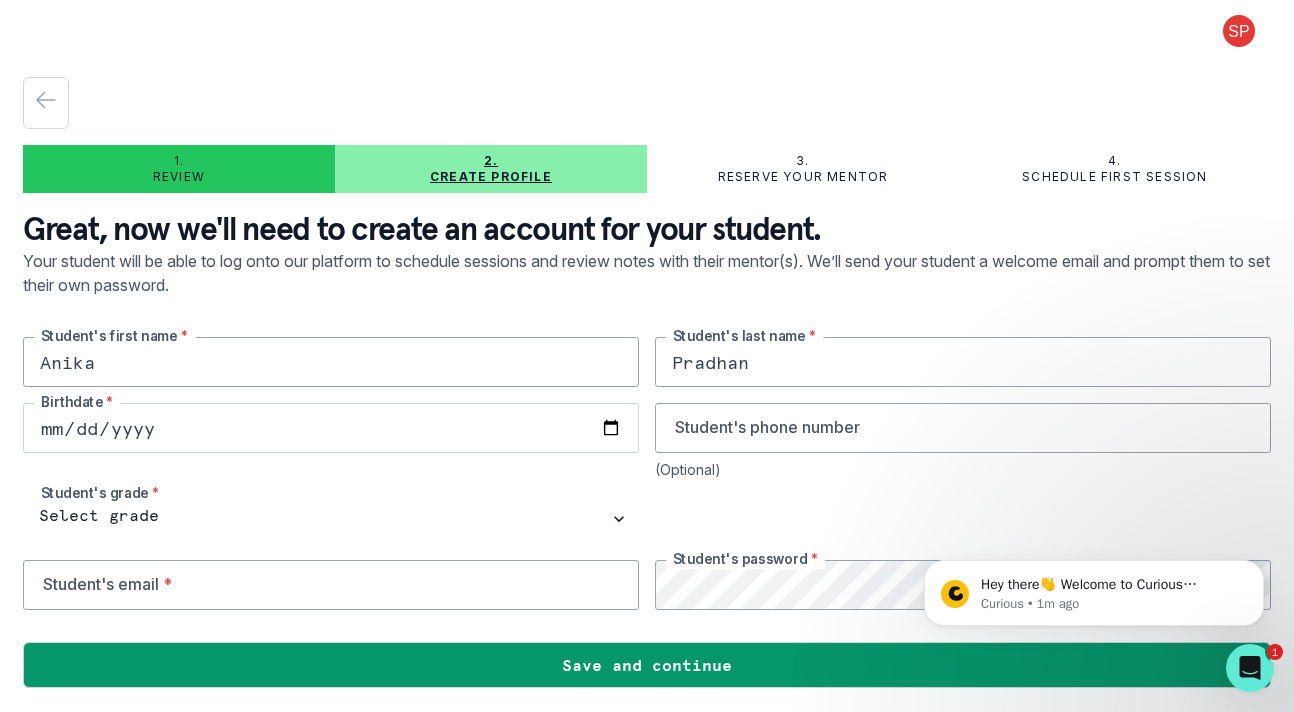 type on "Pradhan" 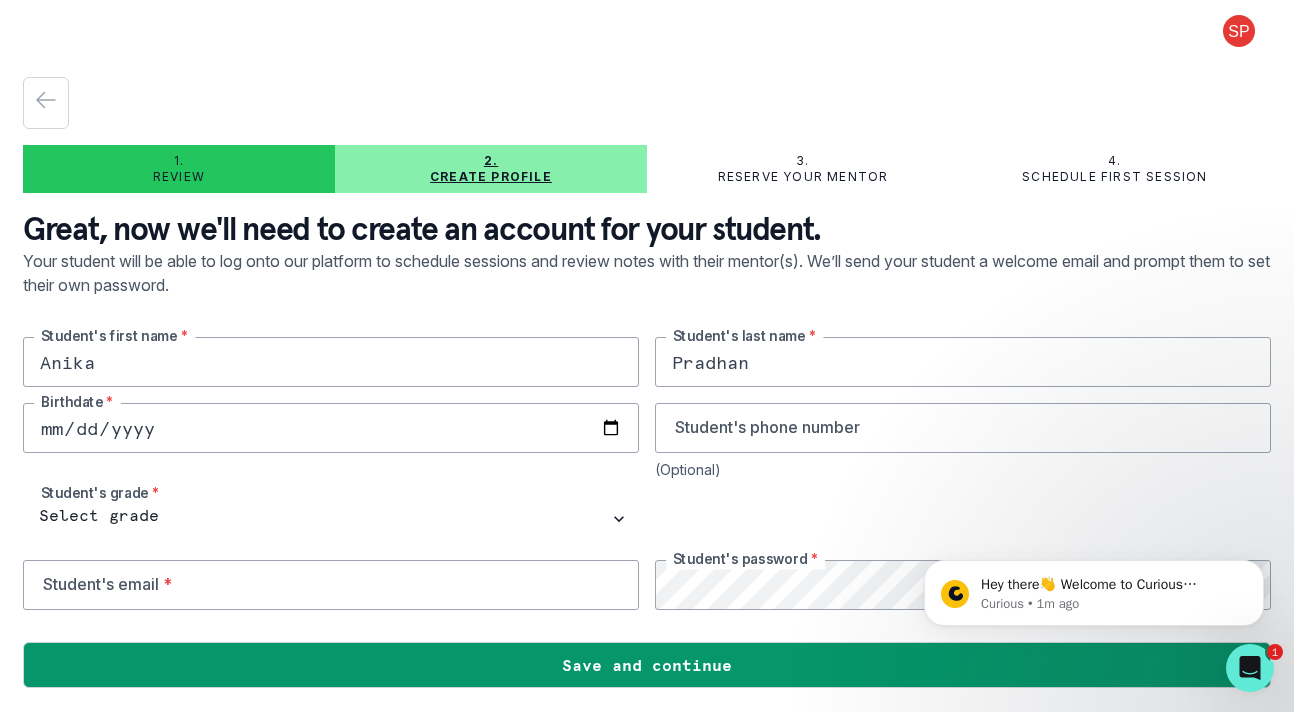 click at bounding box center [331, 428] 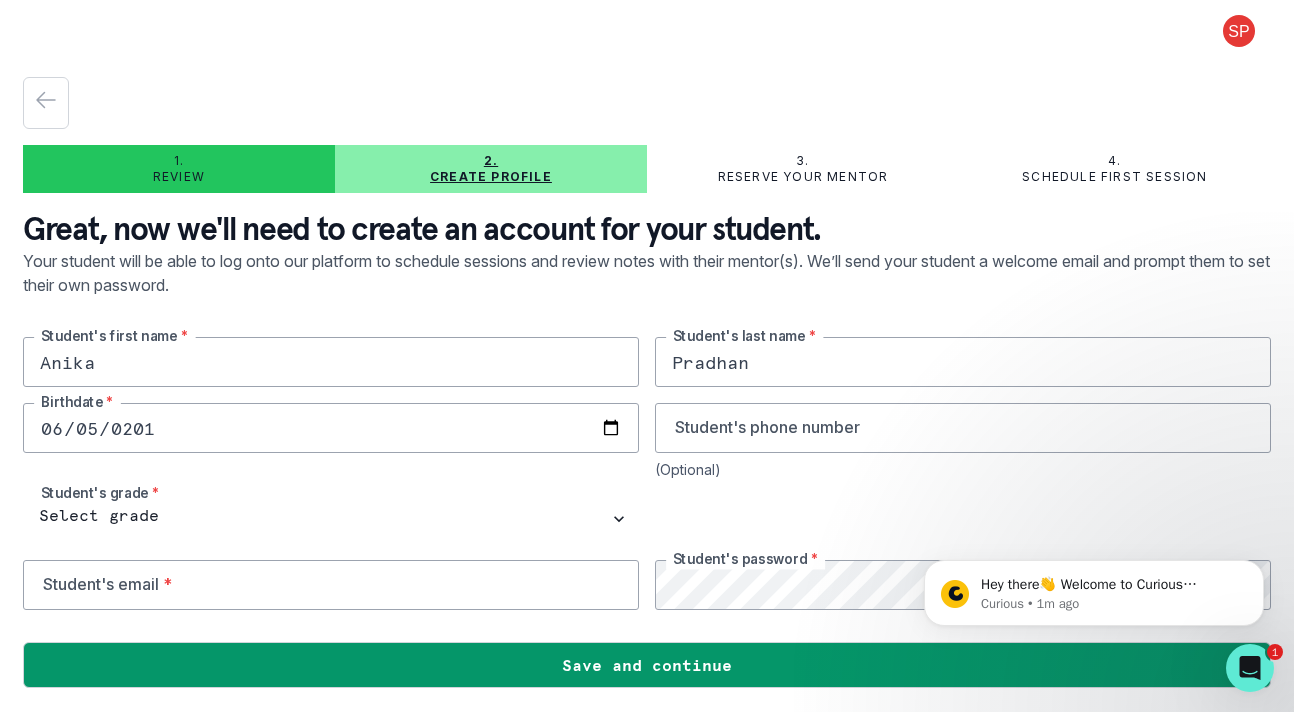 type on "[DATE]" 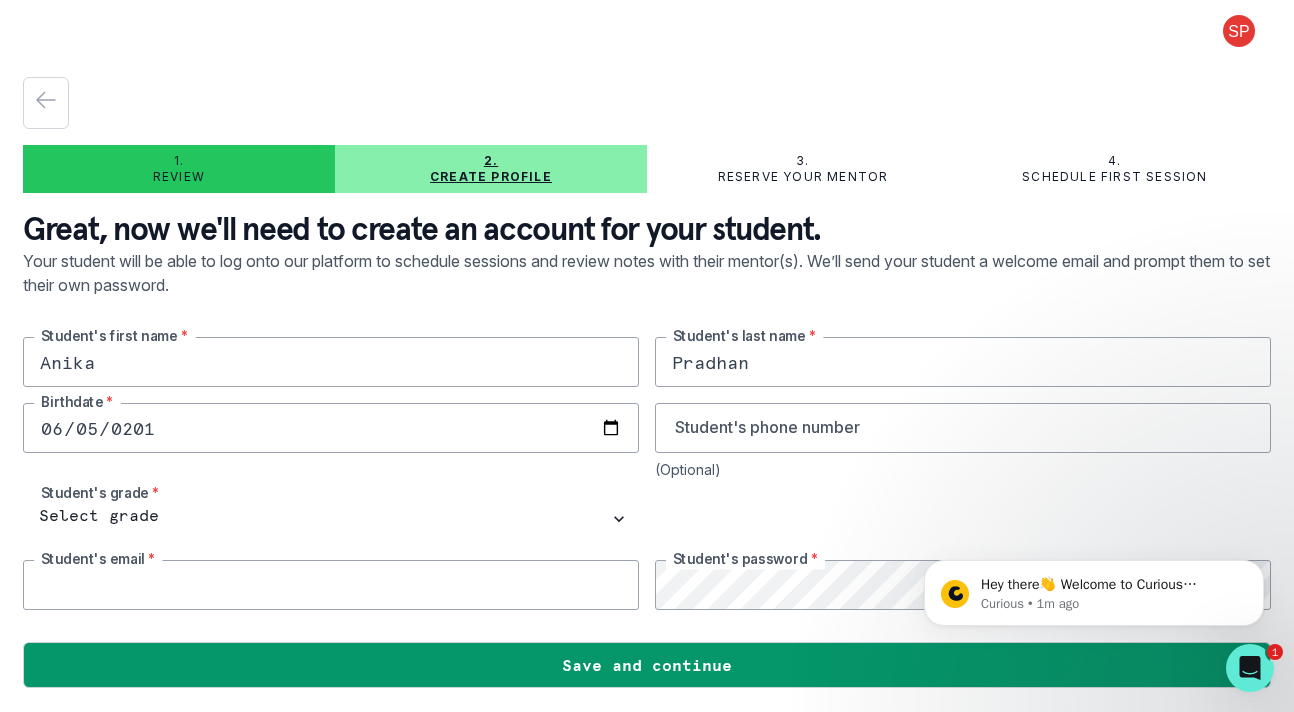 click at bounding box center [331, 585] 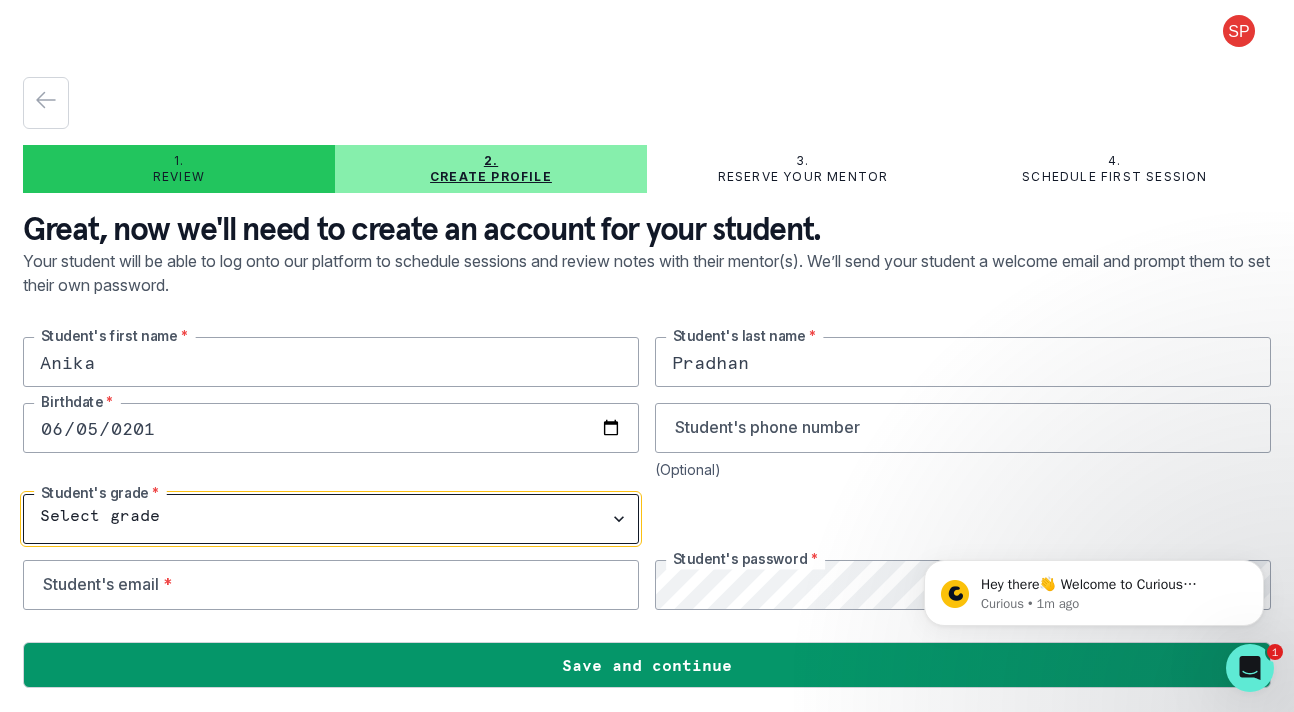 click on "Select grade 1st Grade 2nd Grade 3rd Grade 4th Grade 5th Grade 6th Grade 7th Grade 8th Grade 9th Grade 10th Grade 11th Grade 12th Grade" at bounding box center (331, 519) 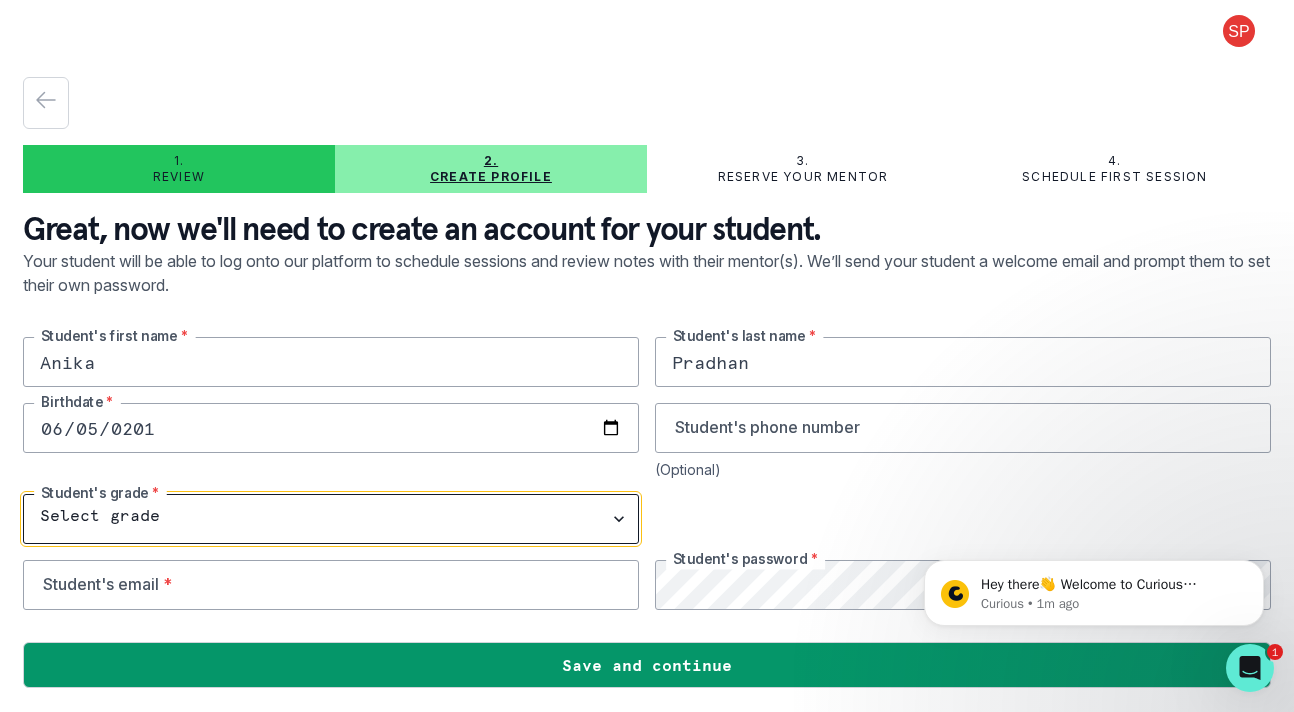 click on "Select grade 1st Grade 2nd Grade 3rd Grade 4th Grade 5th Grade 6th Grade 7th Grade 8th Grade 9th Grade 10th Grade 11th Grade 12th Grade" at bounding box center (331, 519) 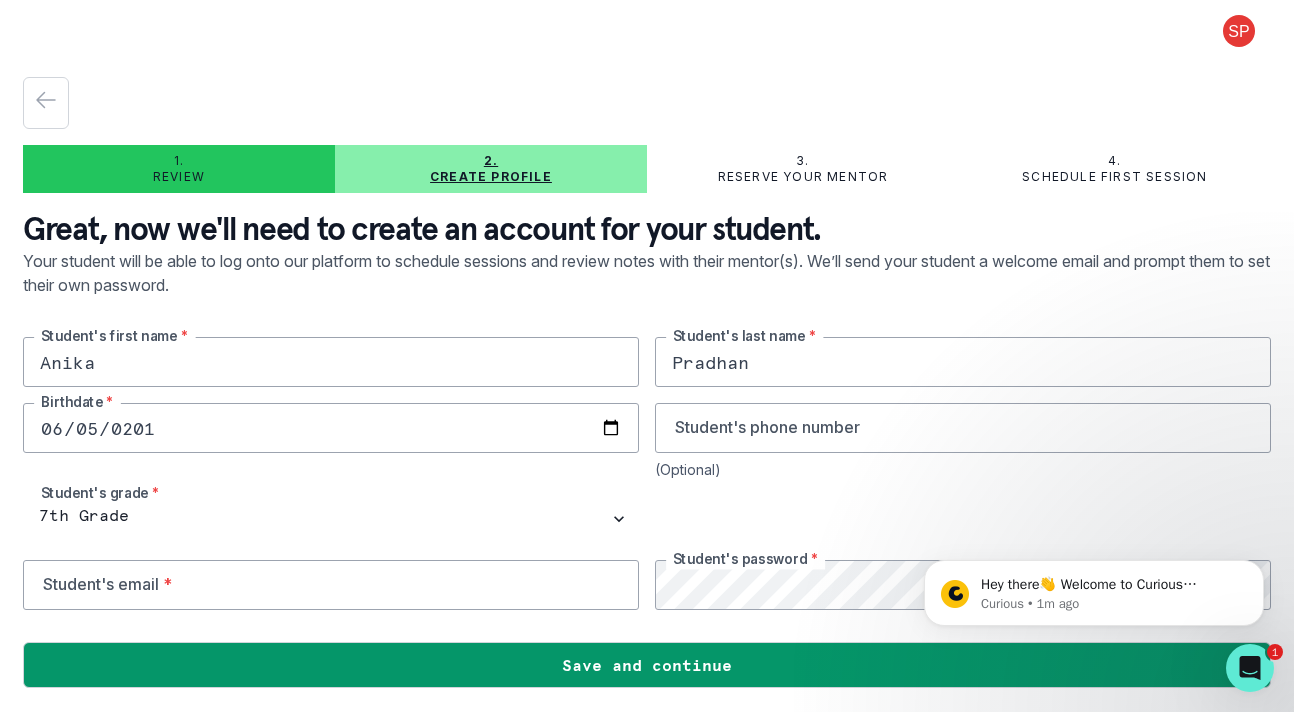 click at bounding box center [963, 519] 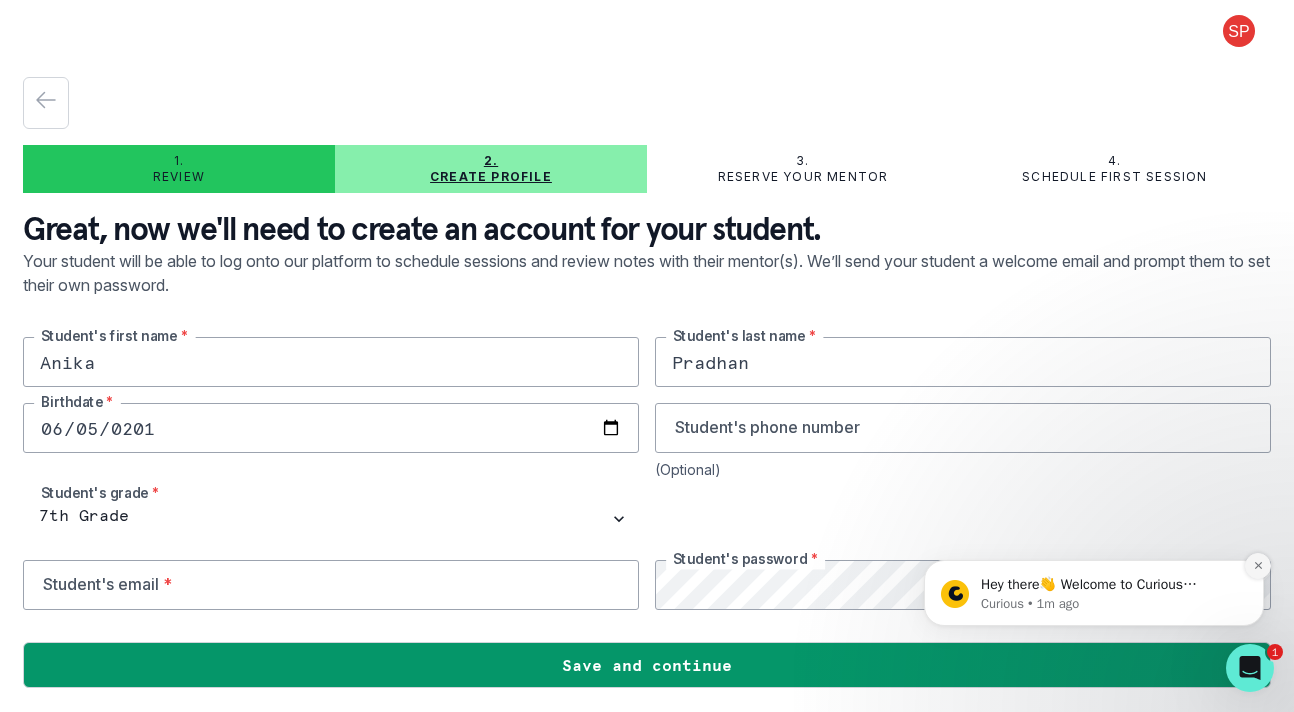 click 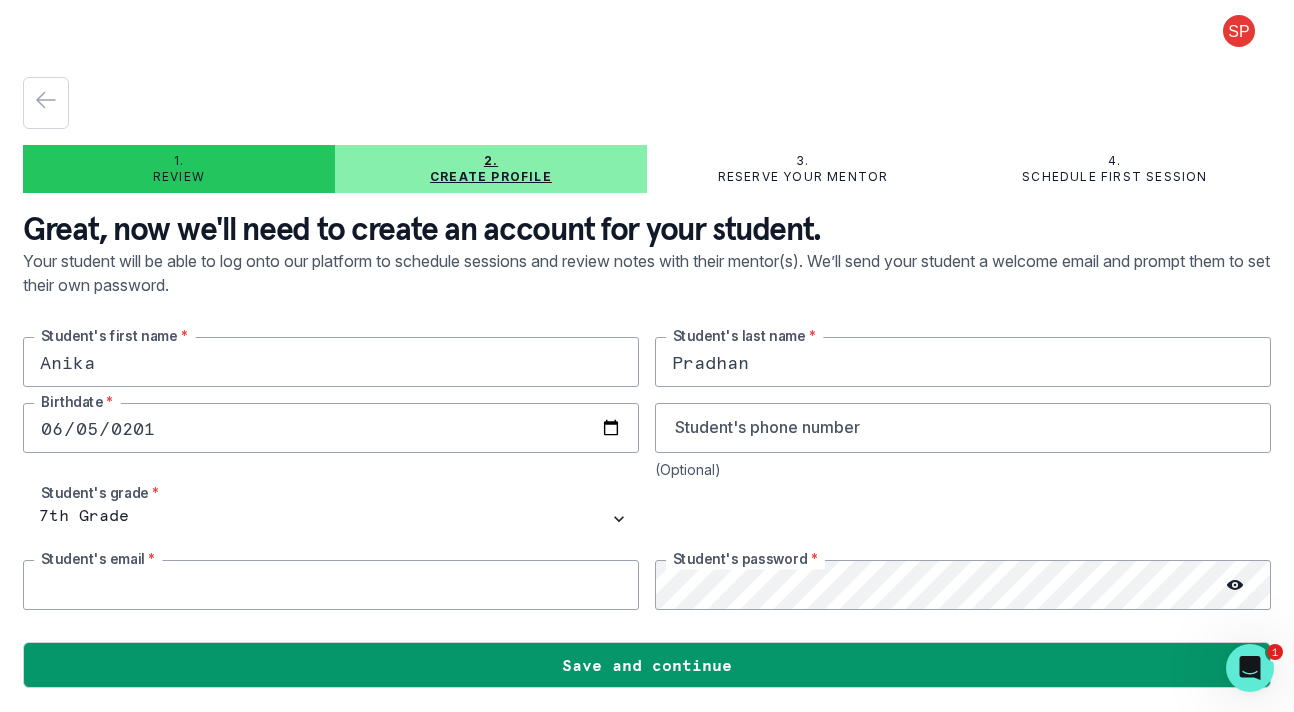 click at bounding box center (331, 585) 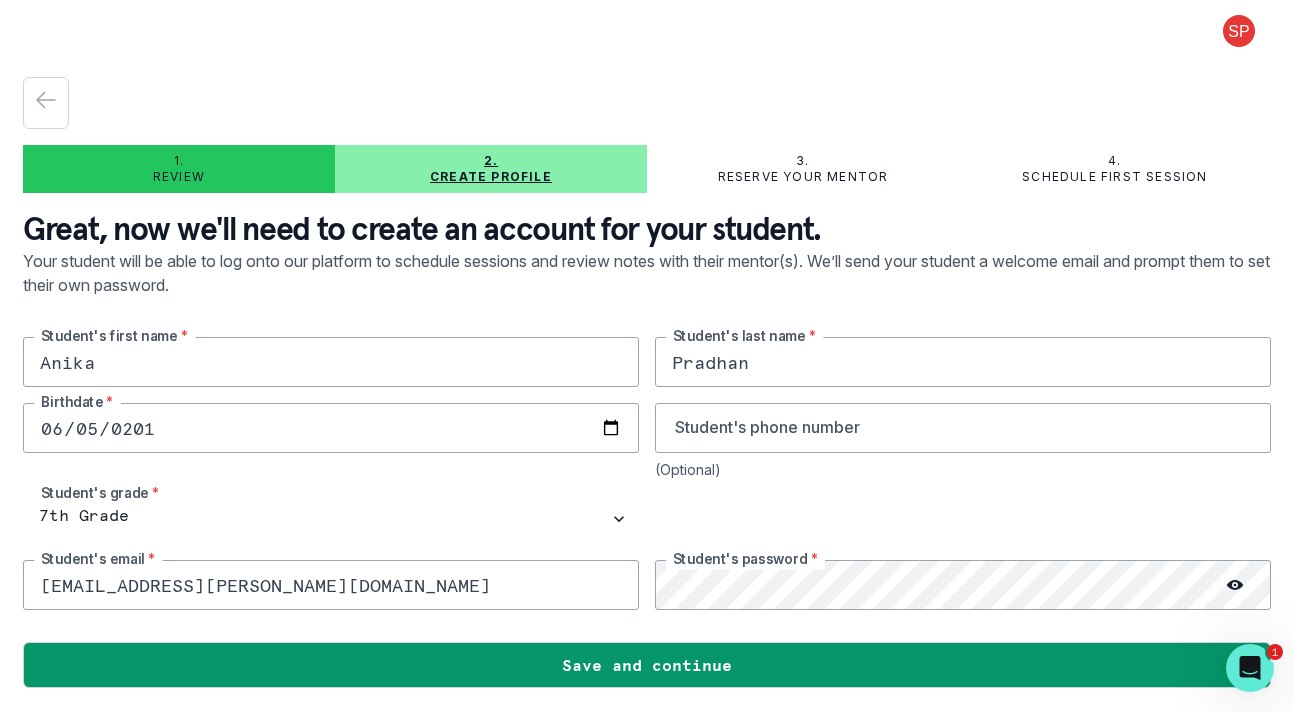 type on "[EMAIL_ADDRESS][PERSON_NAME][DOMAIN_NAME]" 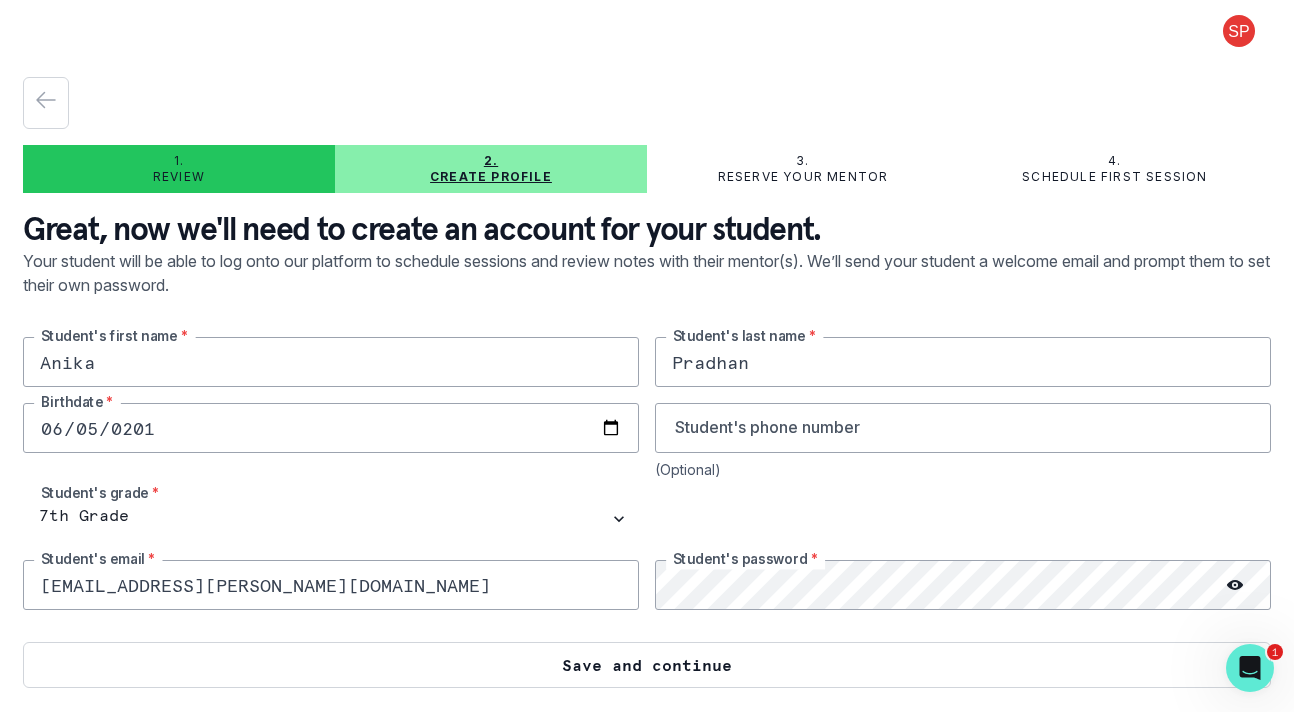 click on "Save and continue" at bounding box center (647, 665) 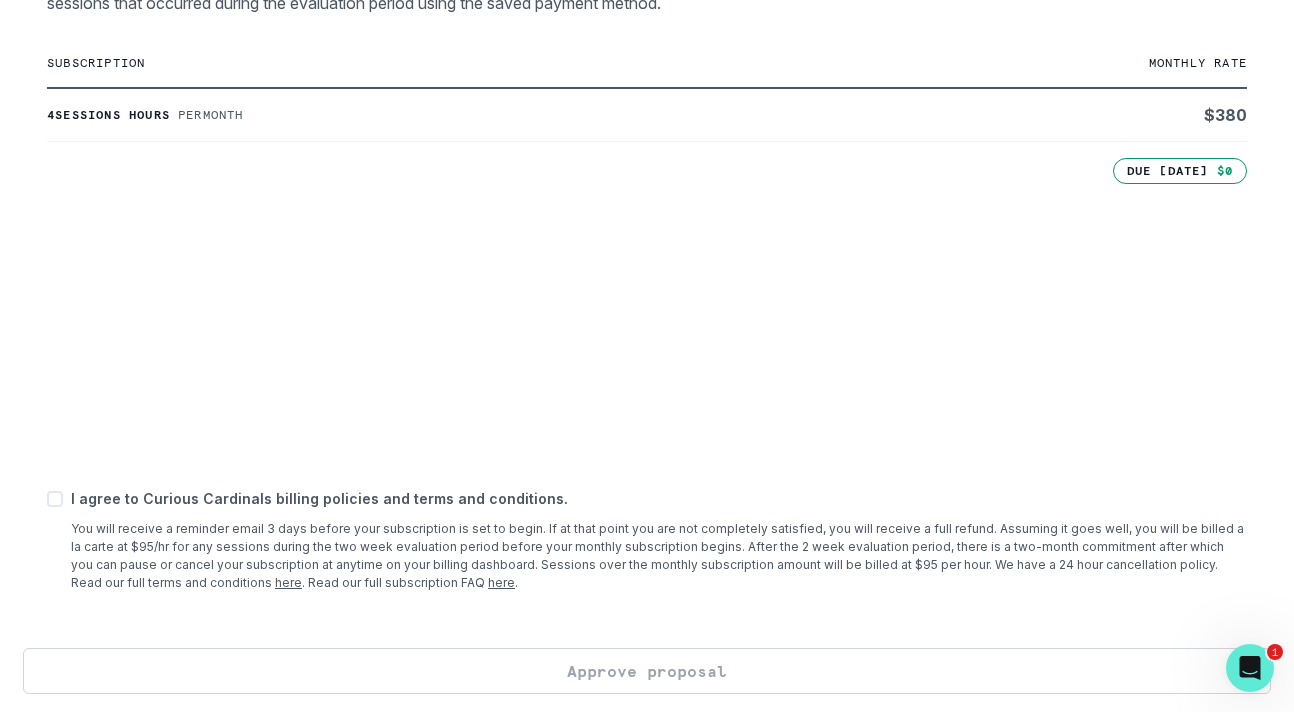 scroll, scrollTop: 478, scrollLeft: 0, axis: vertical 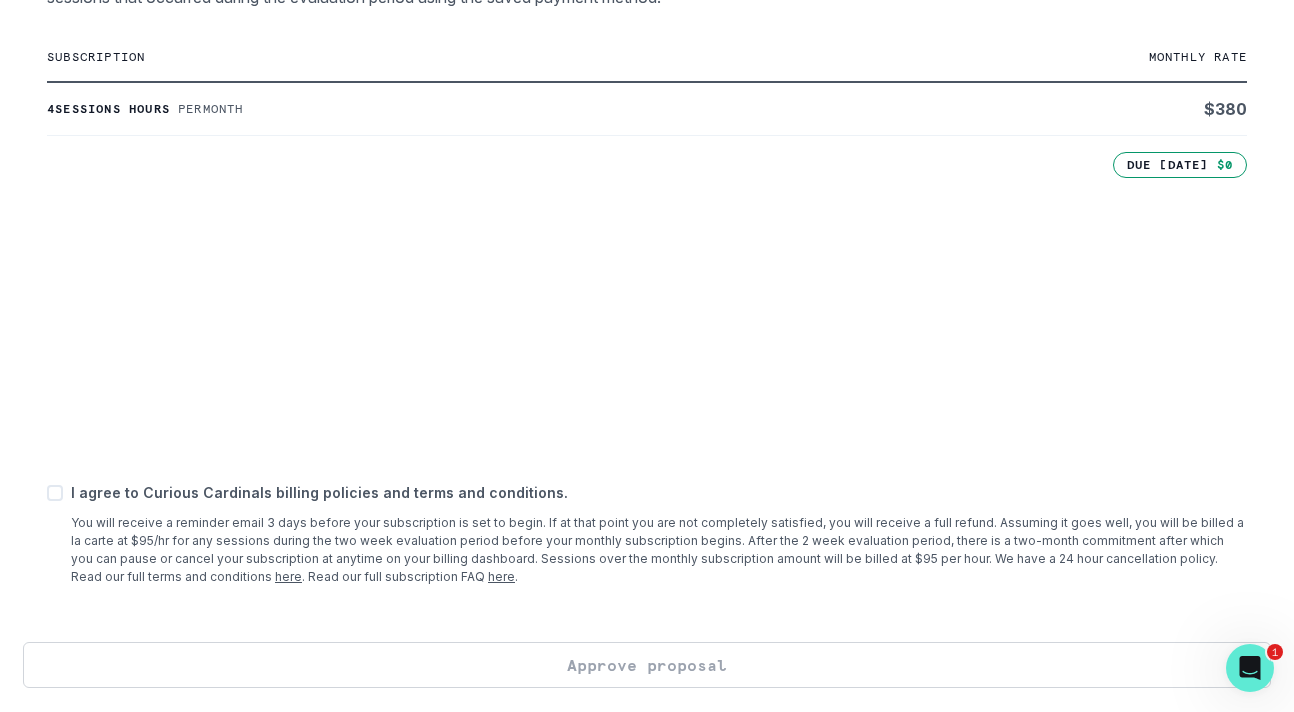 click at bounding box center (55, 493) 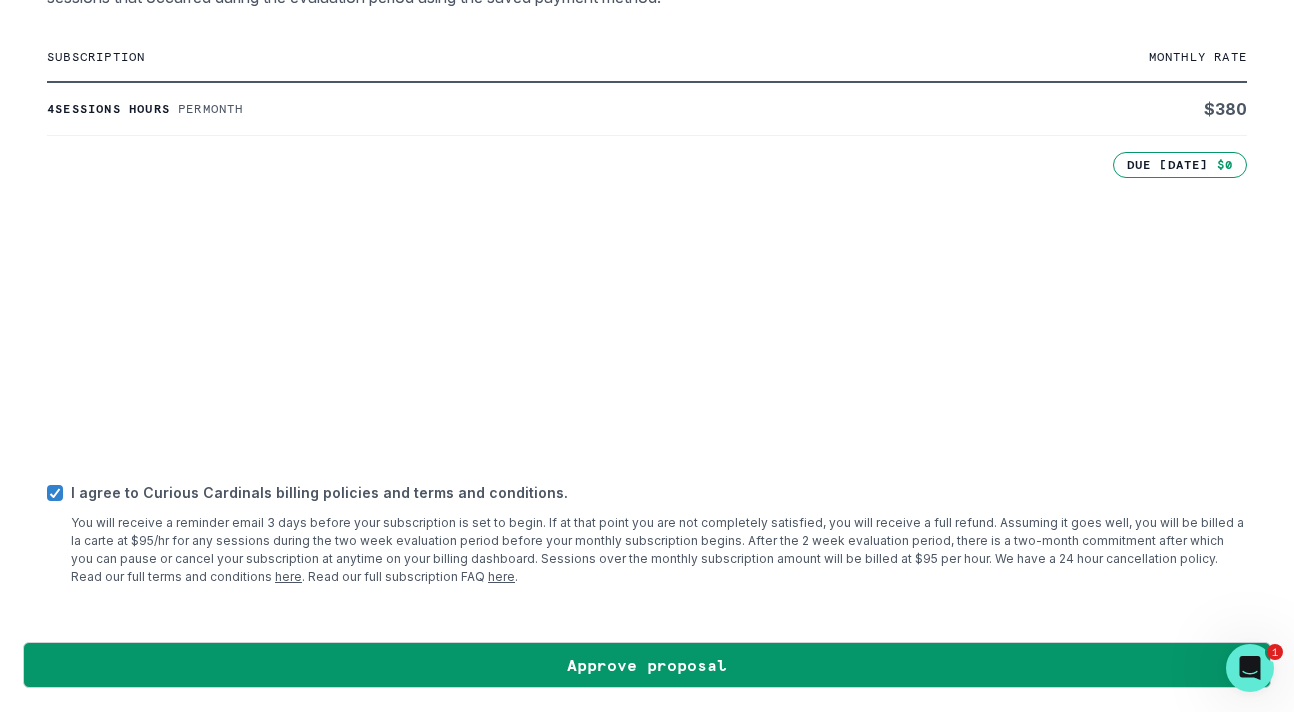click on "I agree to Curious Cardinals billing policies and terms and conditions." at bounding box center [659, 492] 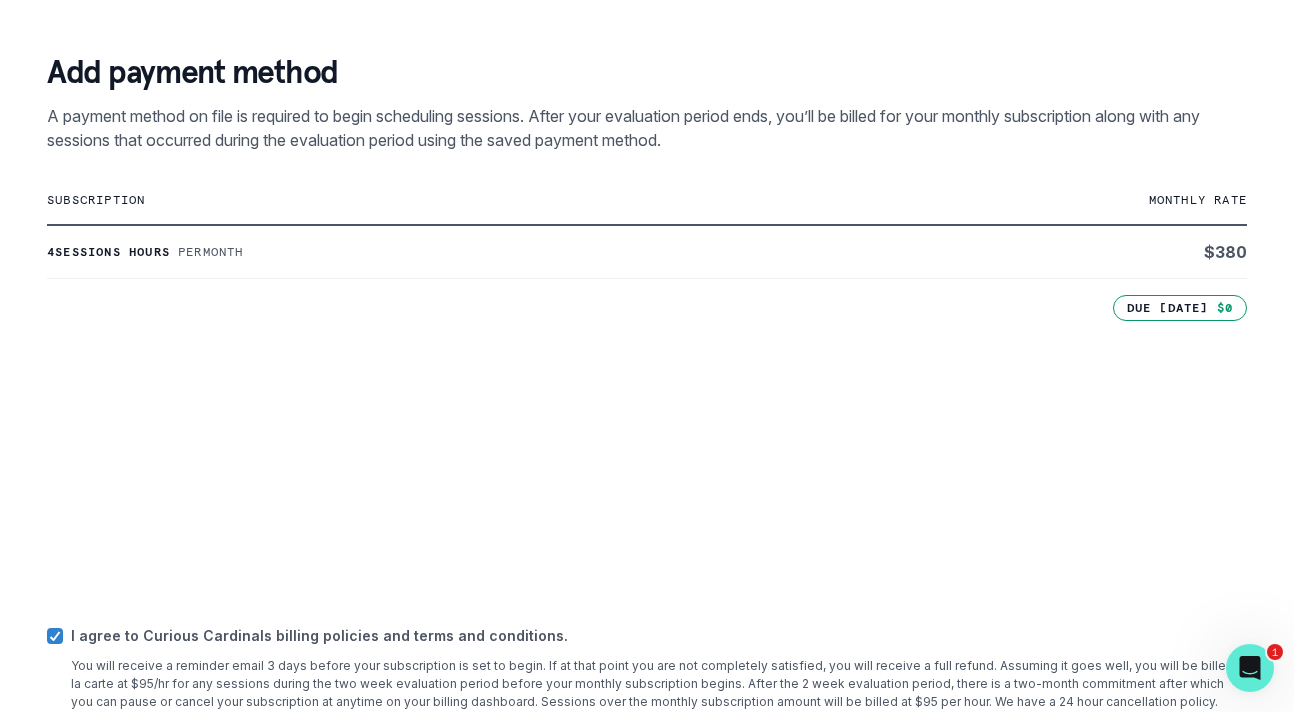 scroll, scrollTop: 478, scrollLeft: 0, axis: vertical 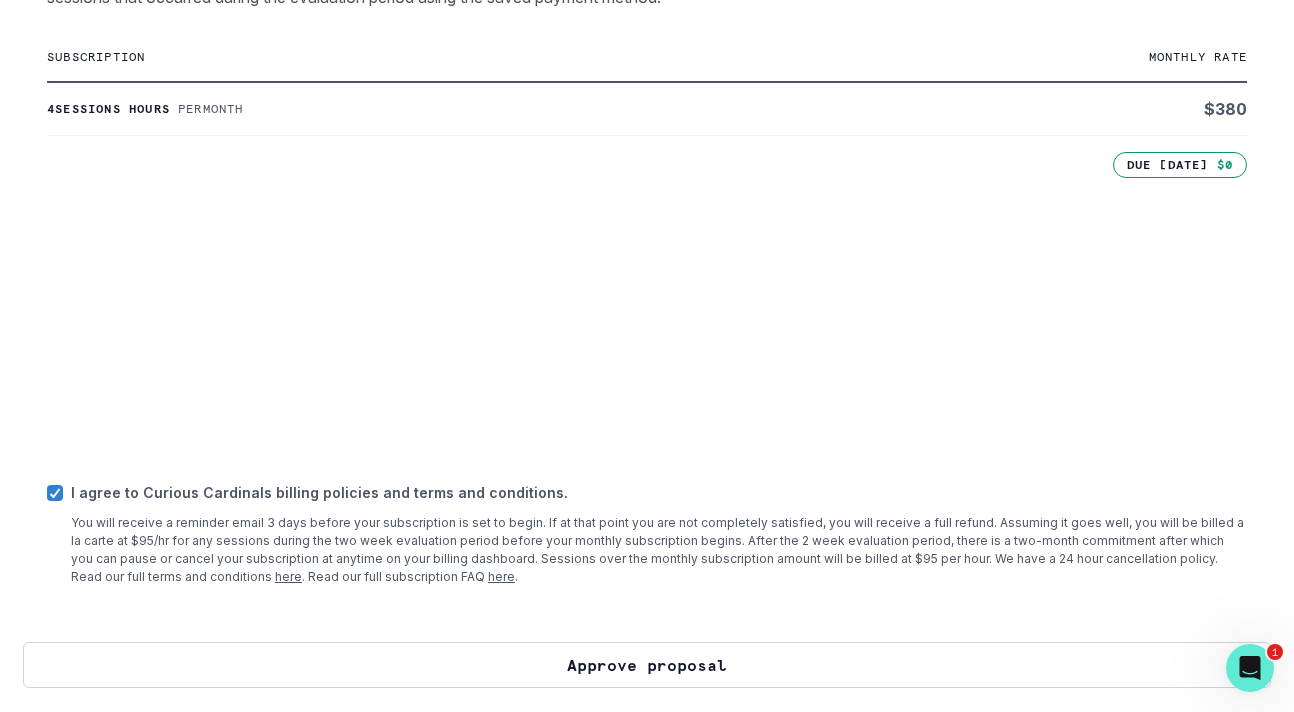 click on "Approve proposal" at bounding box center [647, 665] 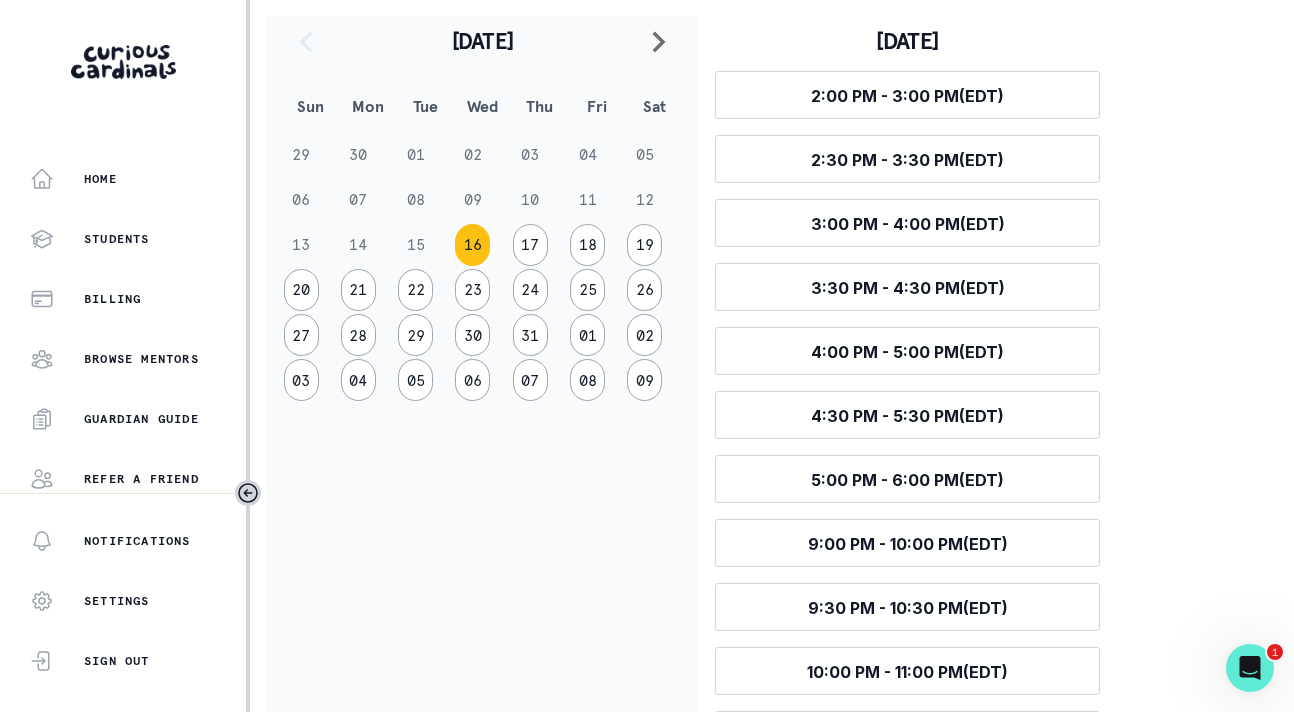 scroll, scrollTop: 355, scrollLeft: 0, axis: vertical 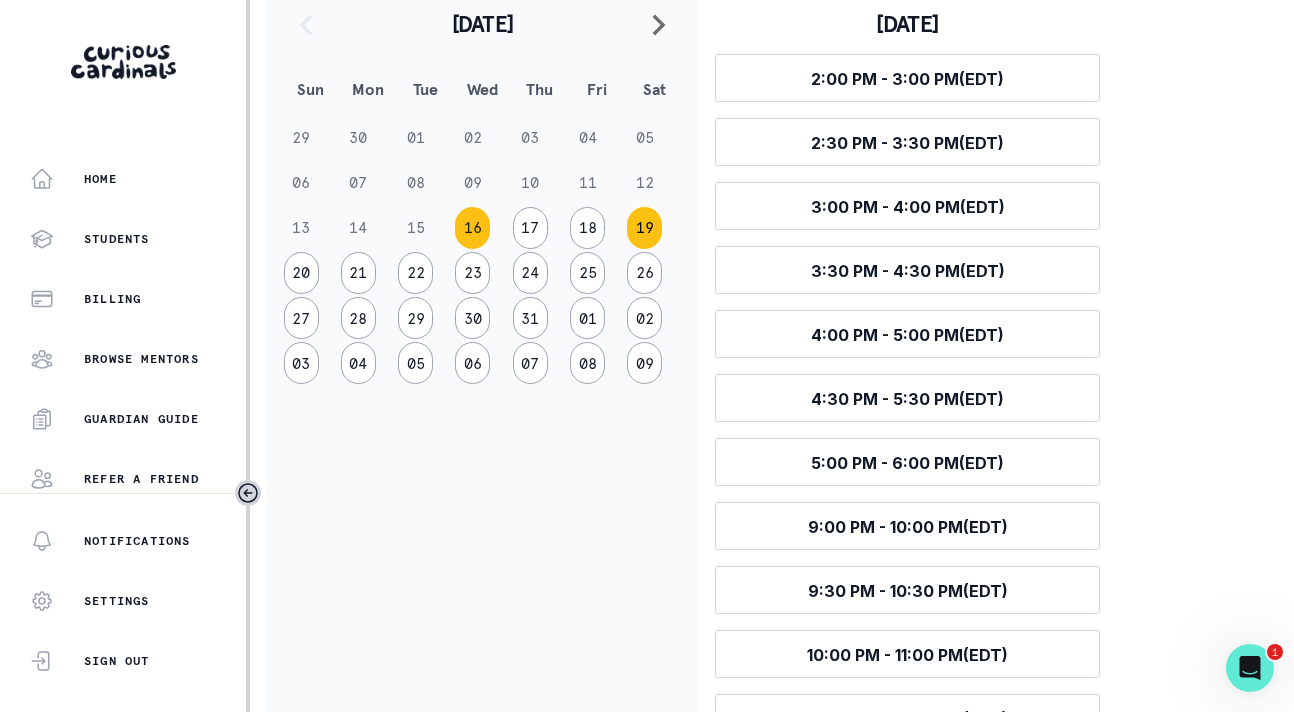 click on "19" at bounding box center [644, 228] 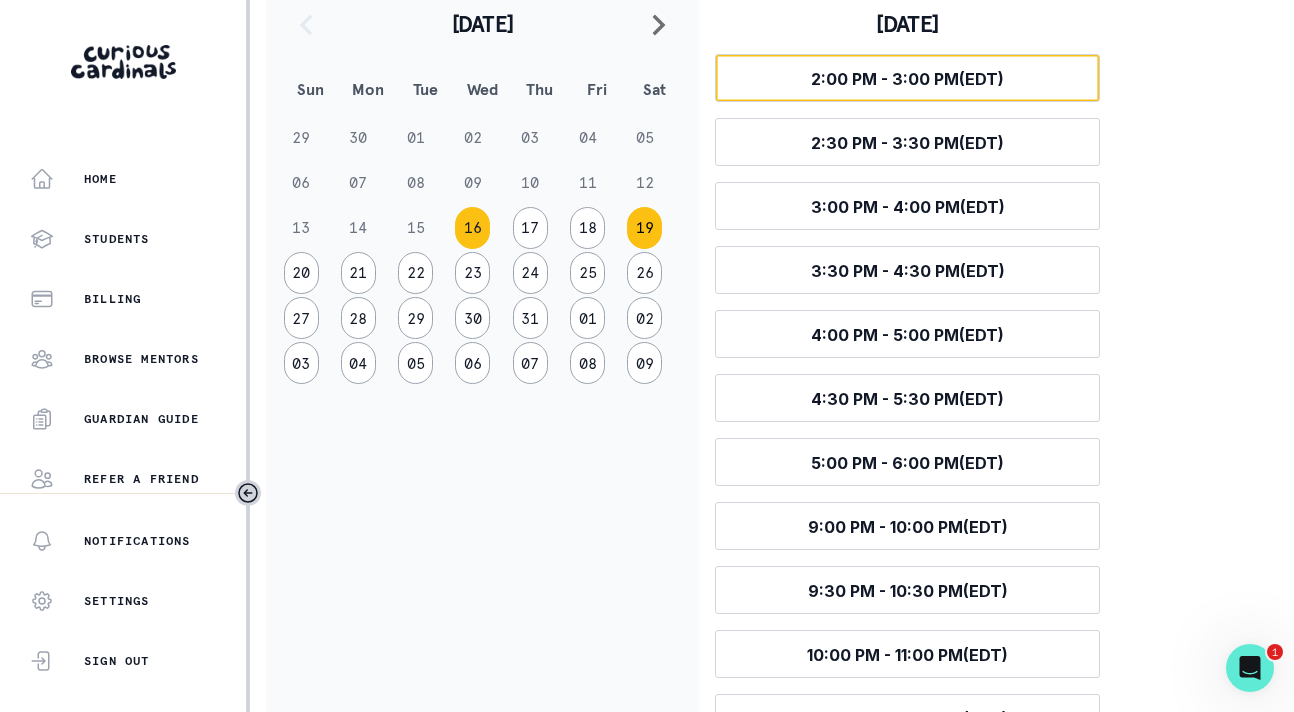 scroll, scrollTop: 283, scrollLeft: 0, axis: vertical 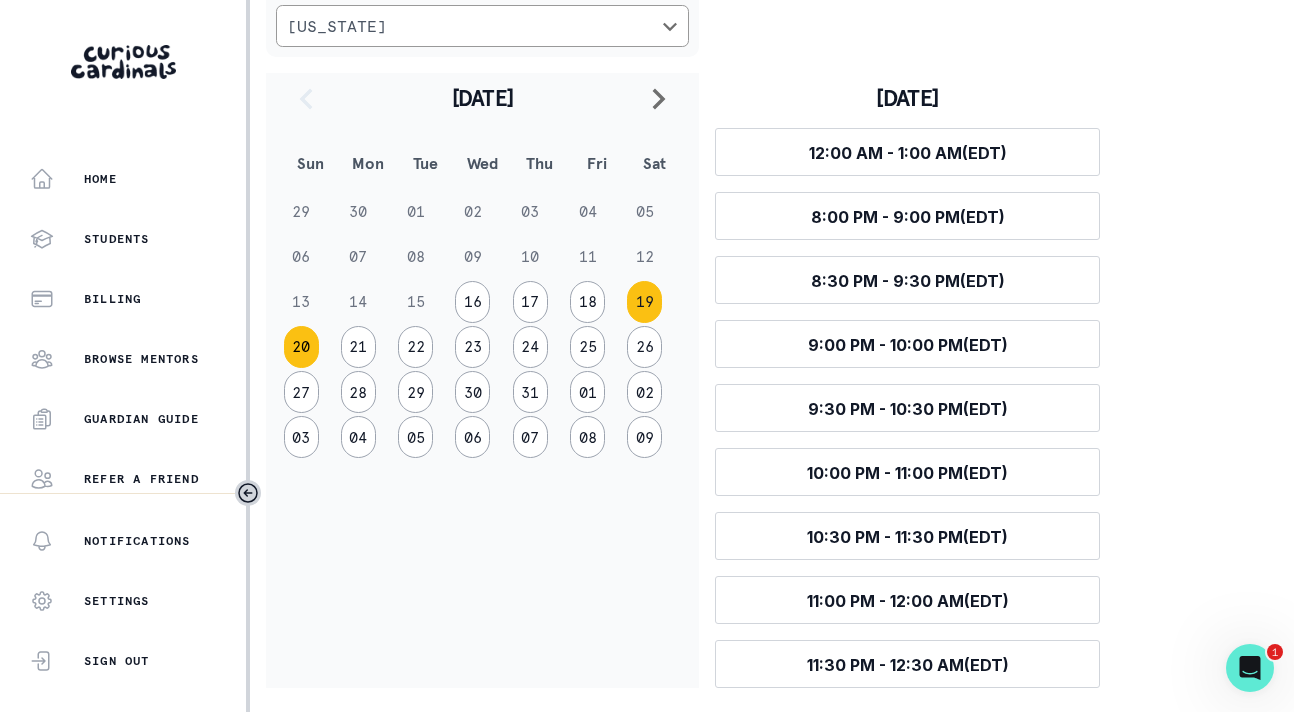 click on "20" at bounding box center [301, 347] 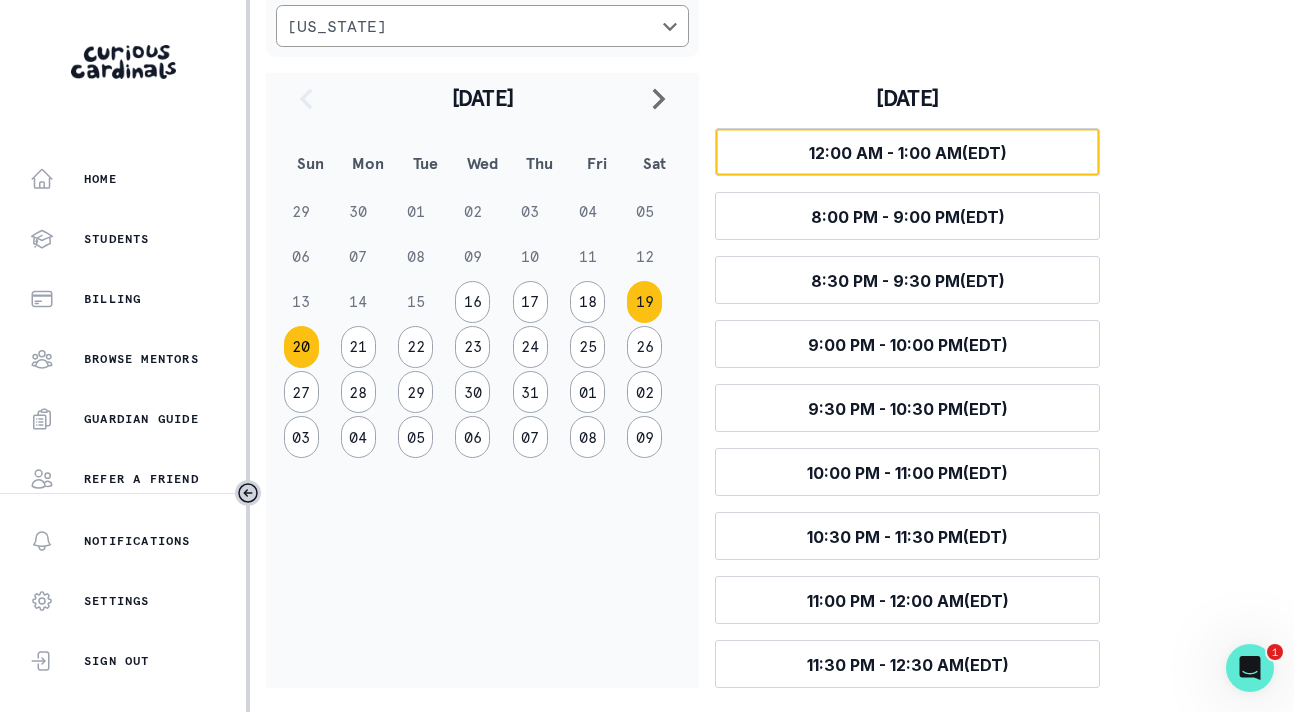 scroll, scrollTop: 219, scrollLeft: 0, axis: vertical 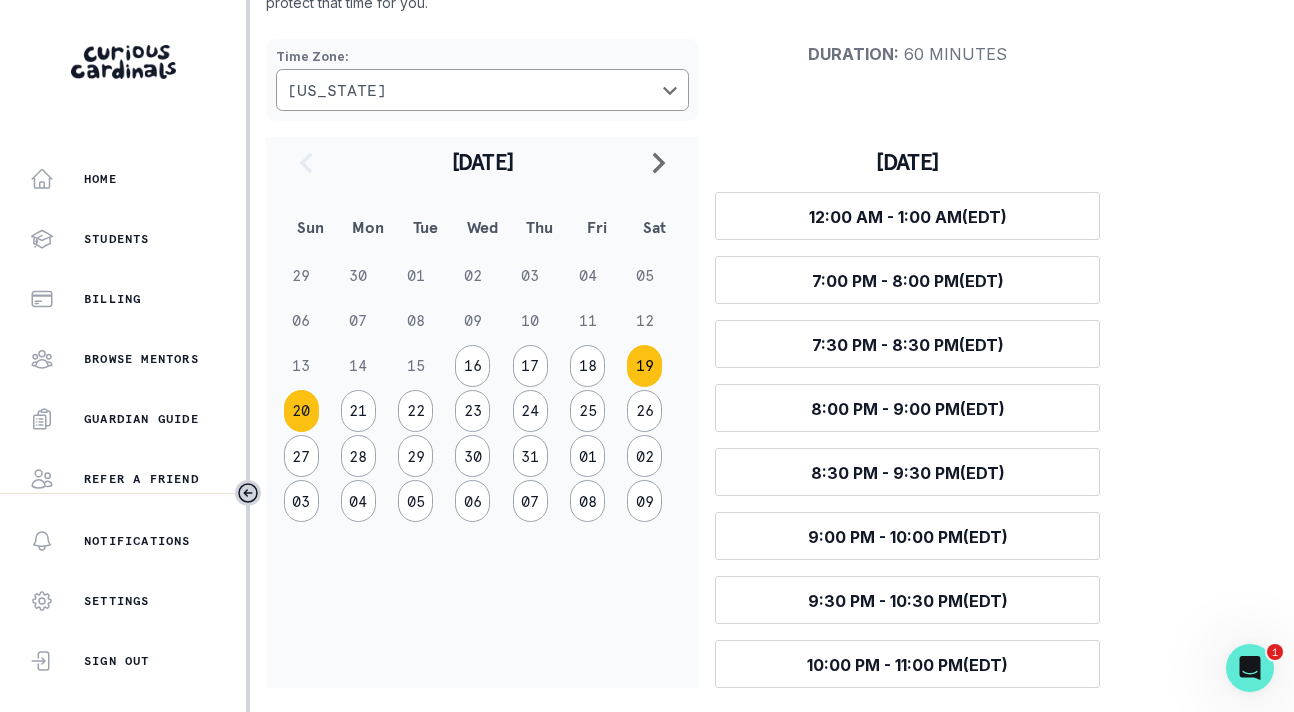 click on "19" at bounding box center (644, 366) 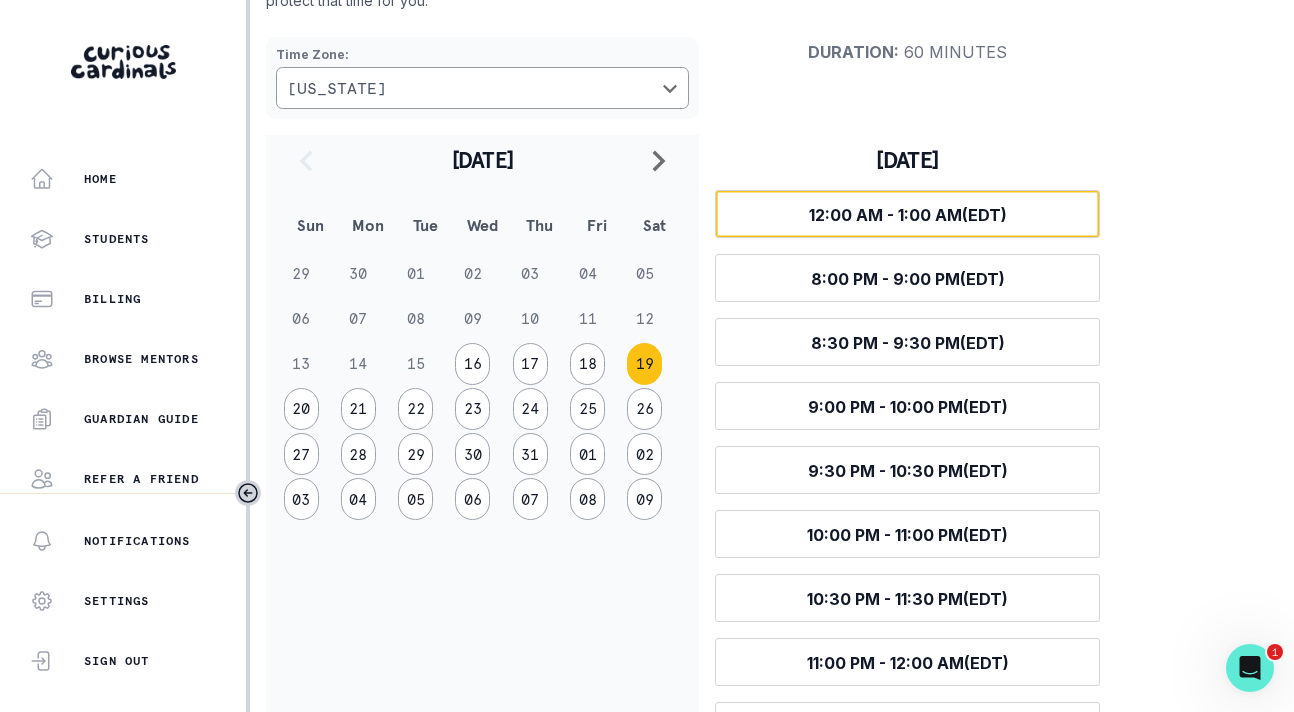 scroll, scrollTop: 283, scrollLeft: 0, axis: vertical 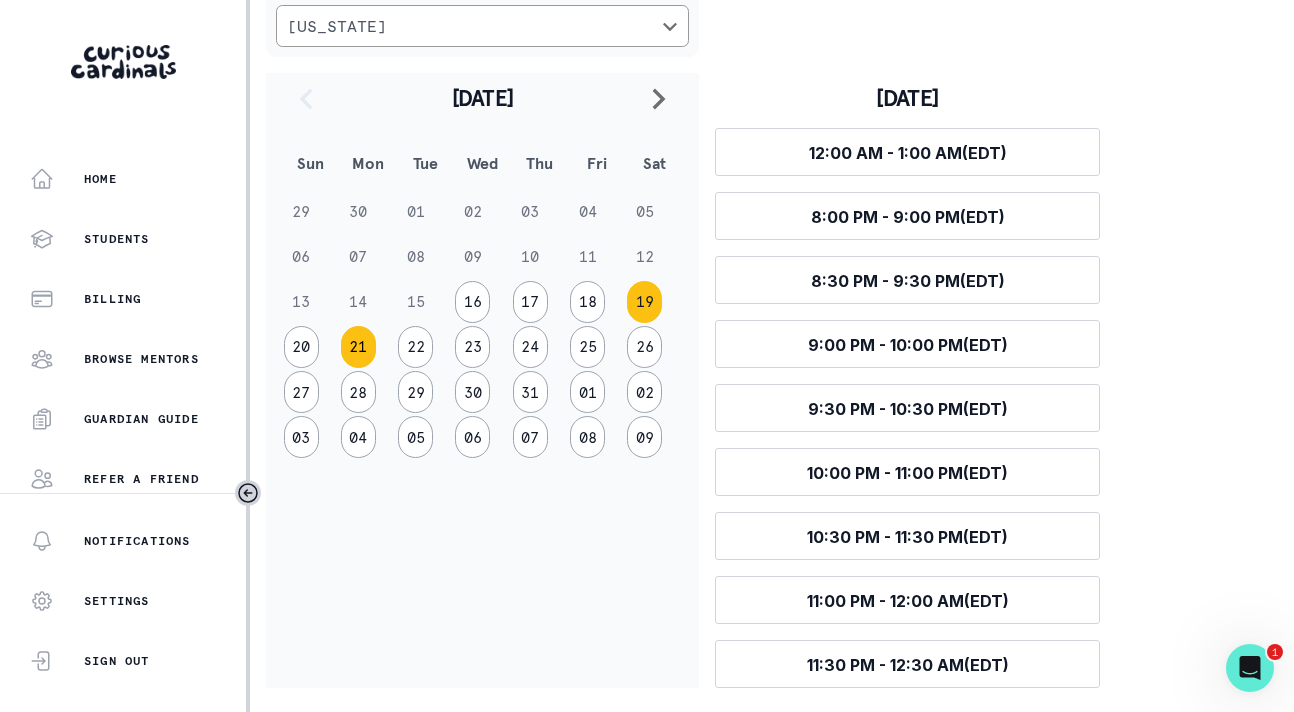 click on "21" at bounding box center (358, 347) 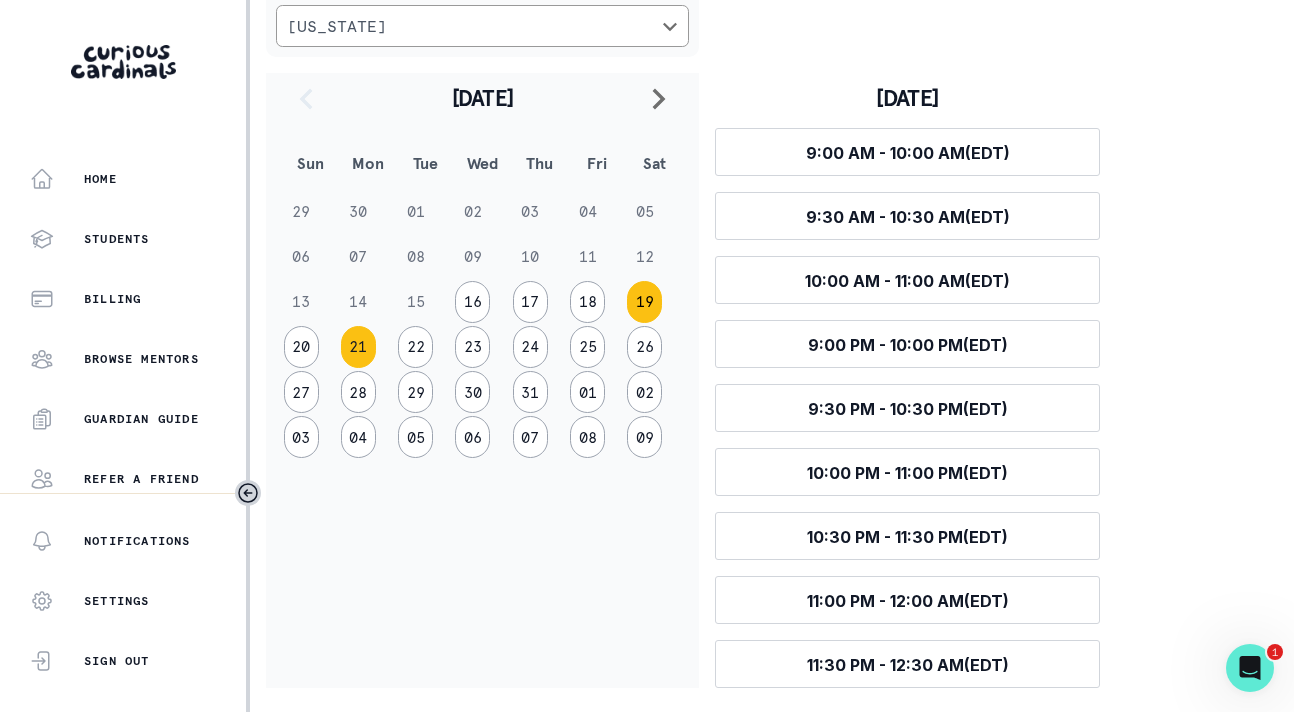click on "19" at bounding box center (644, 302) 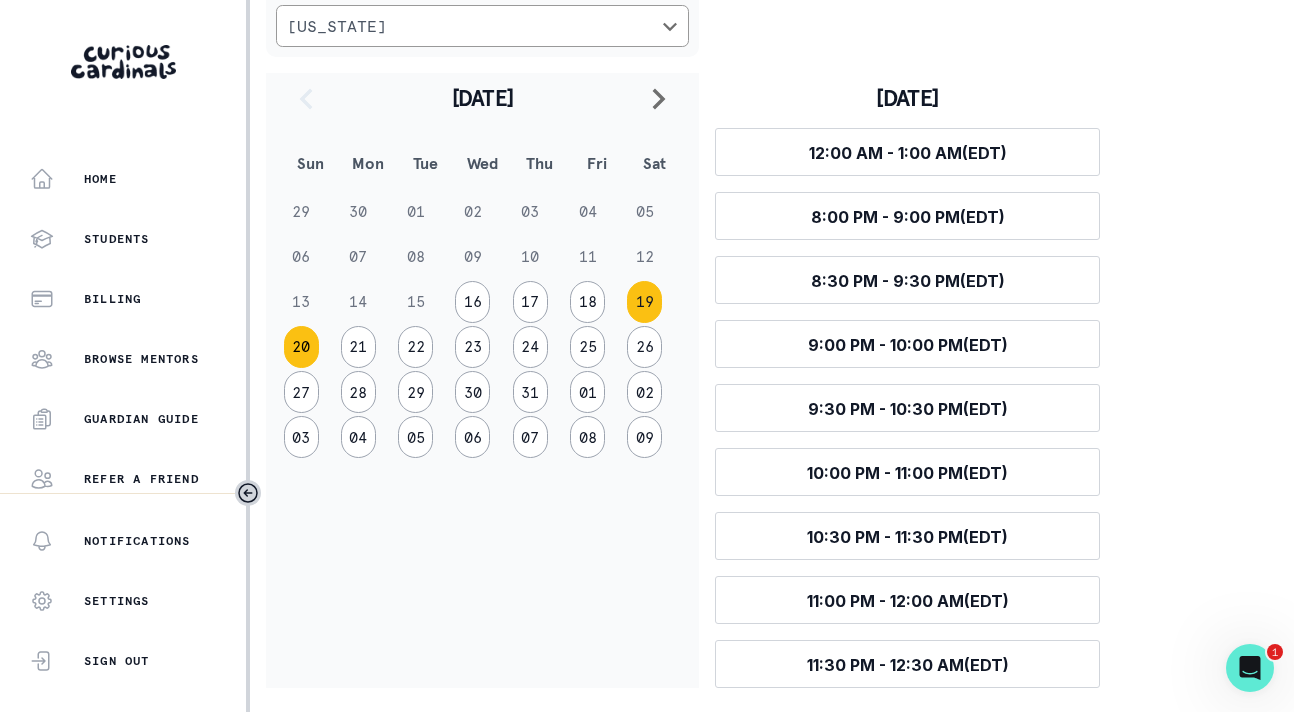 click on "20" at bounding box center (301, 347) 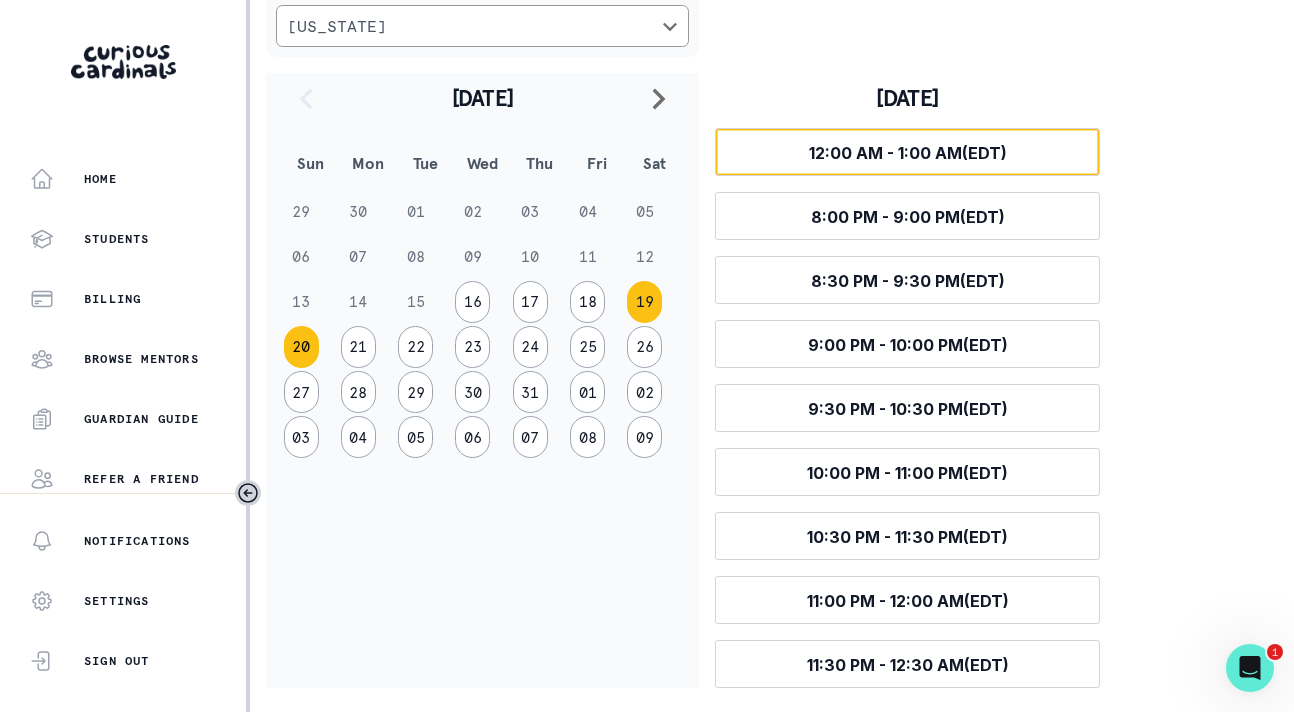 scroll, scrollTop: 219, scrollLeft: 0, axis: vertical 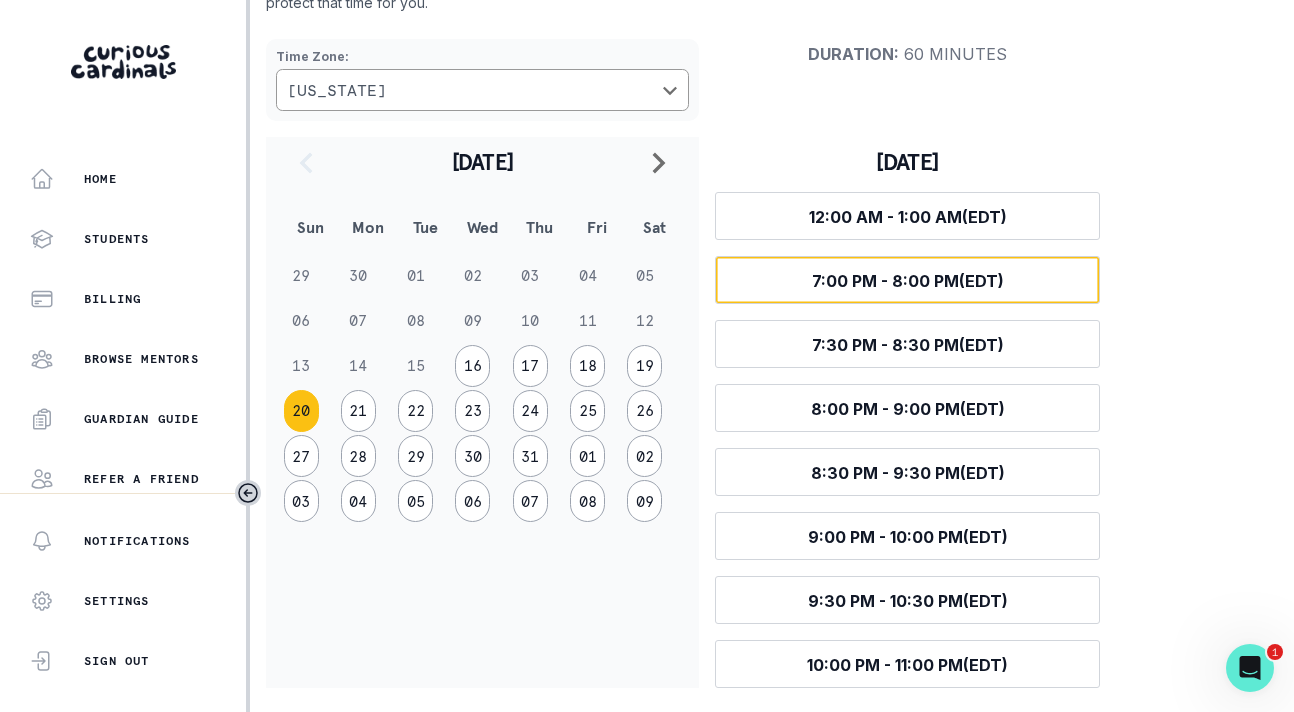 click on "7:00 PM - 8:00 PM  (EDT)" at bounding box center (908, 281) 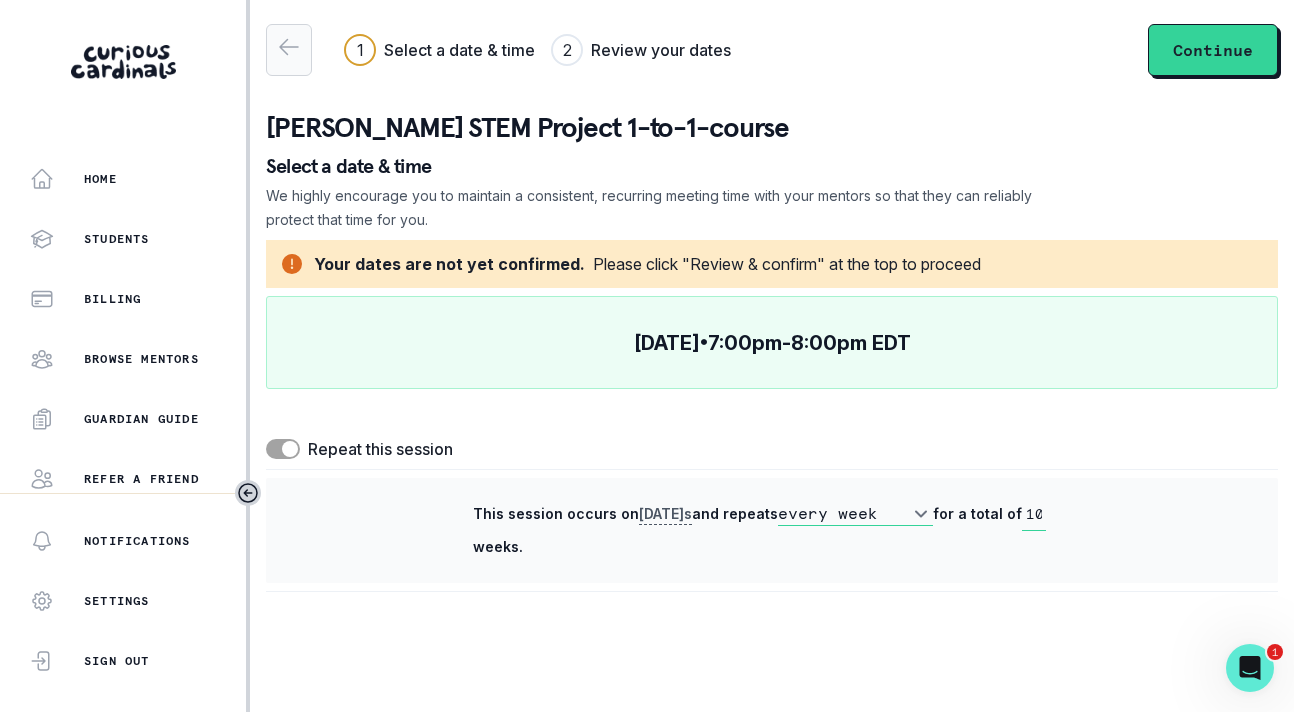 click 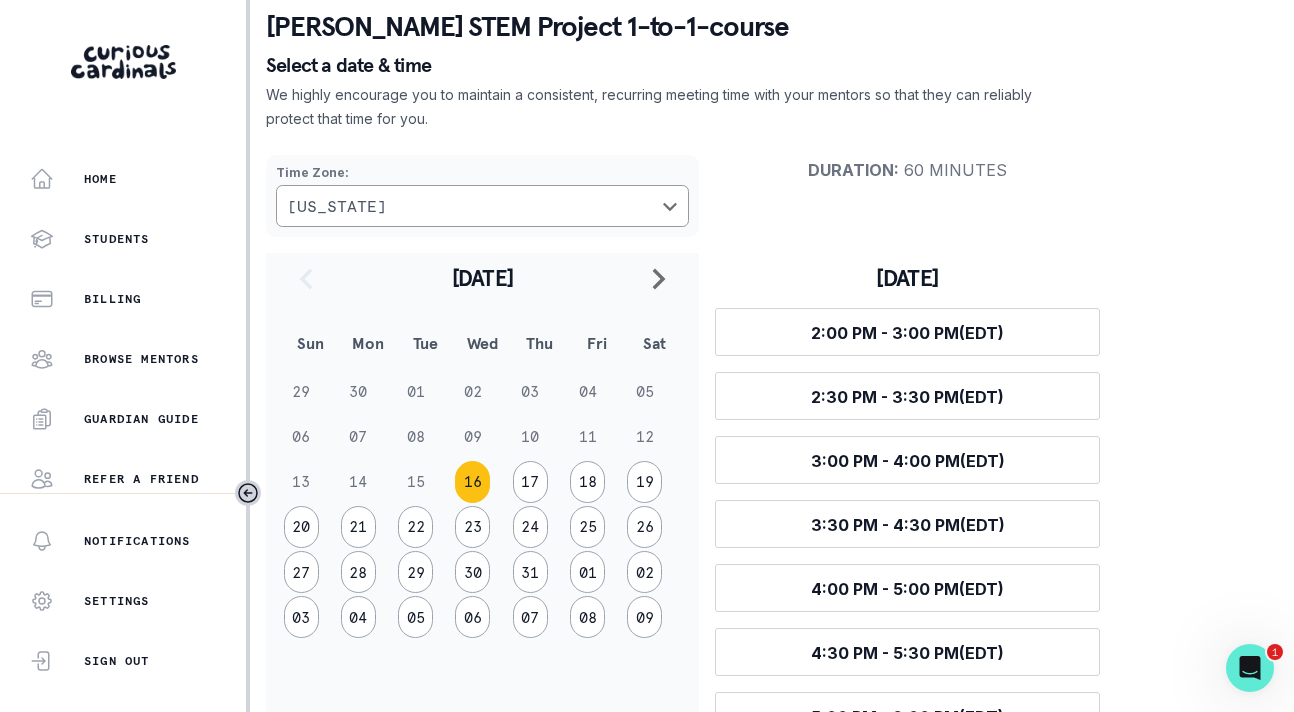 scroll, scrollTop: 113, scrollLeft: 0, axis: vertical 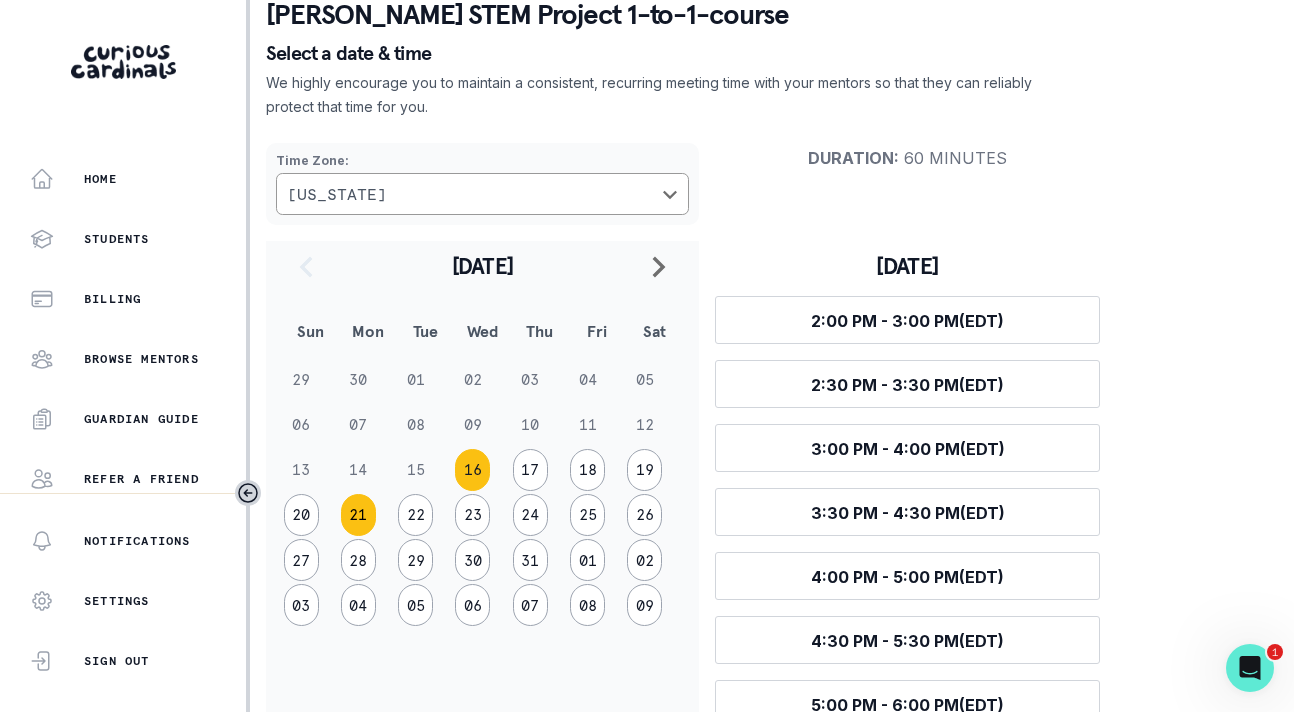 click on "21" at bounding box center (358, 515) 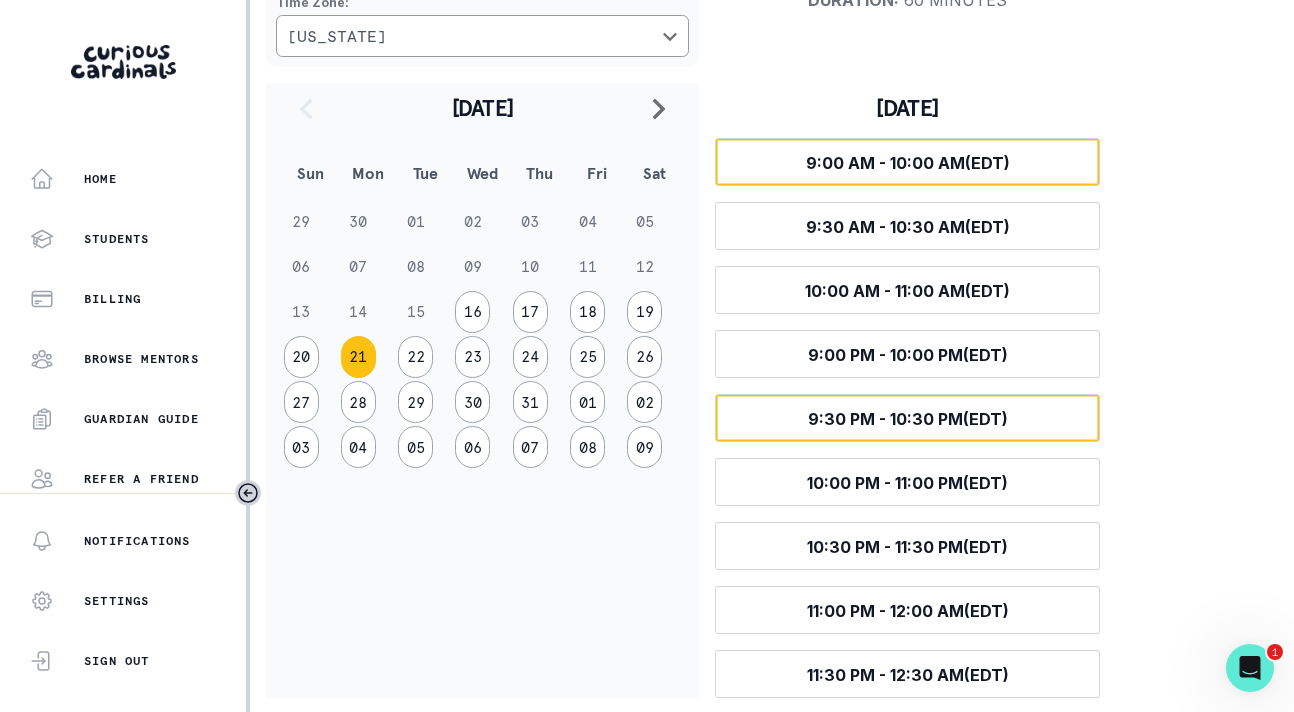 scroll, scrollTop: 283, scrollLeft: 0, axis: vertical 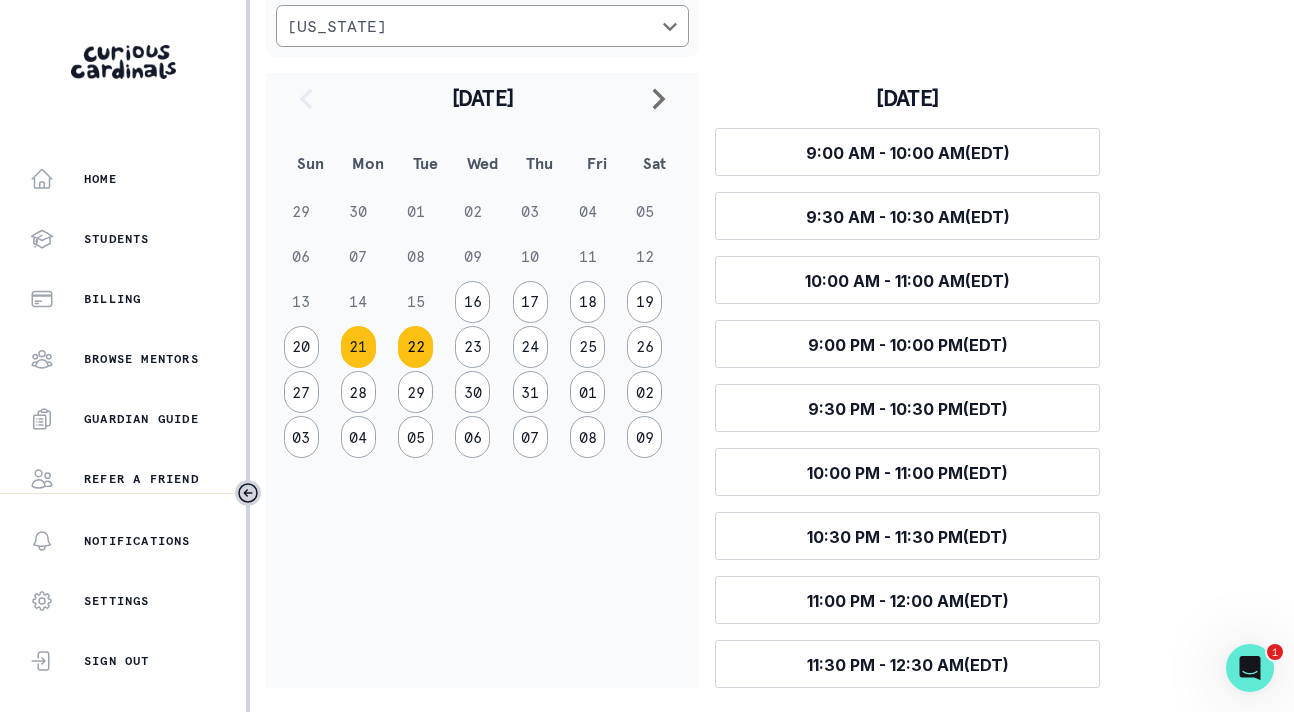 click on "22" at bounding box center [415, 347] 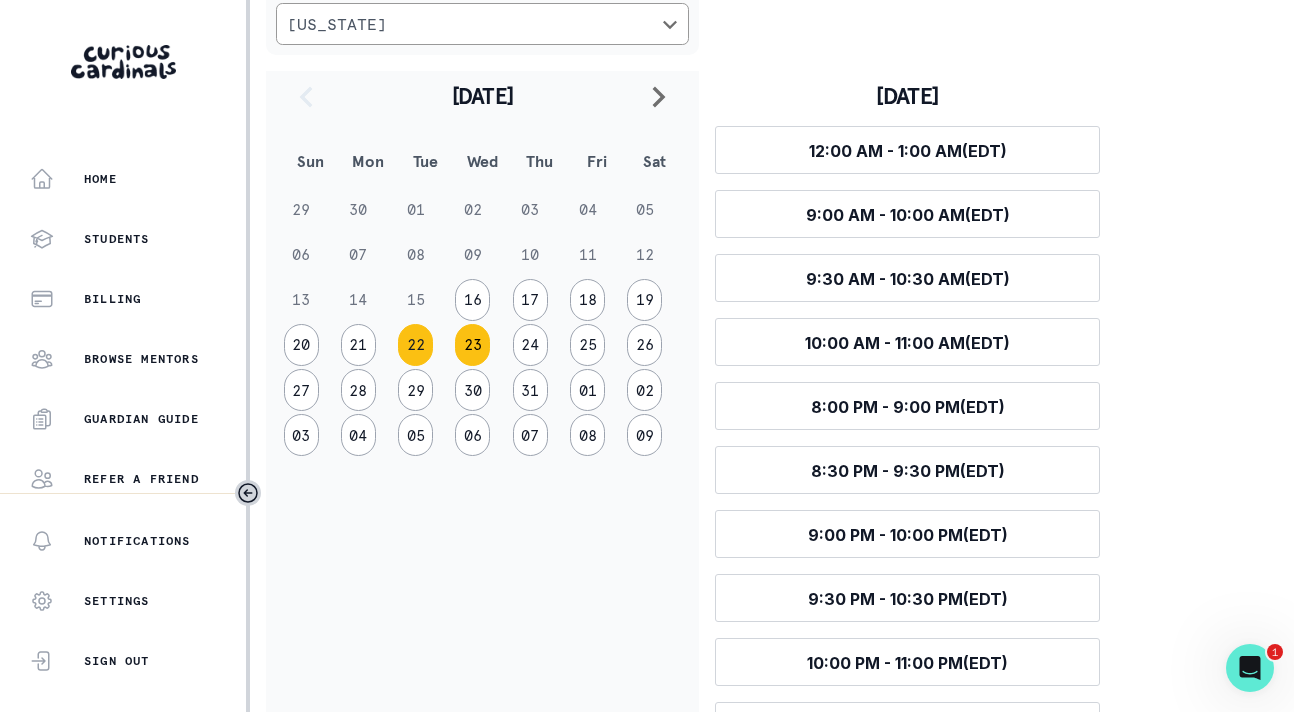 click on "23" at bounding box center [472, 345] 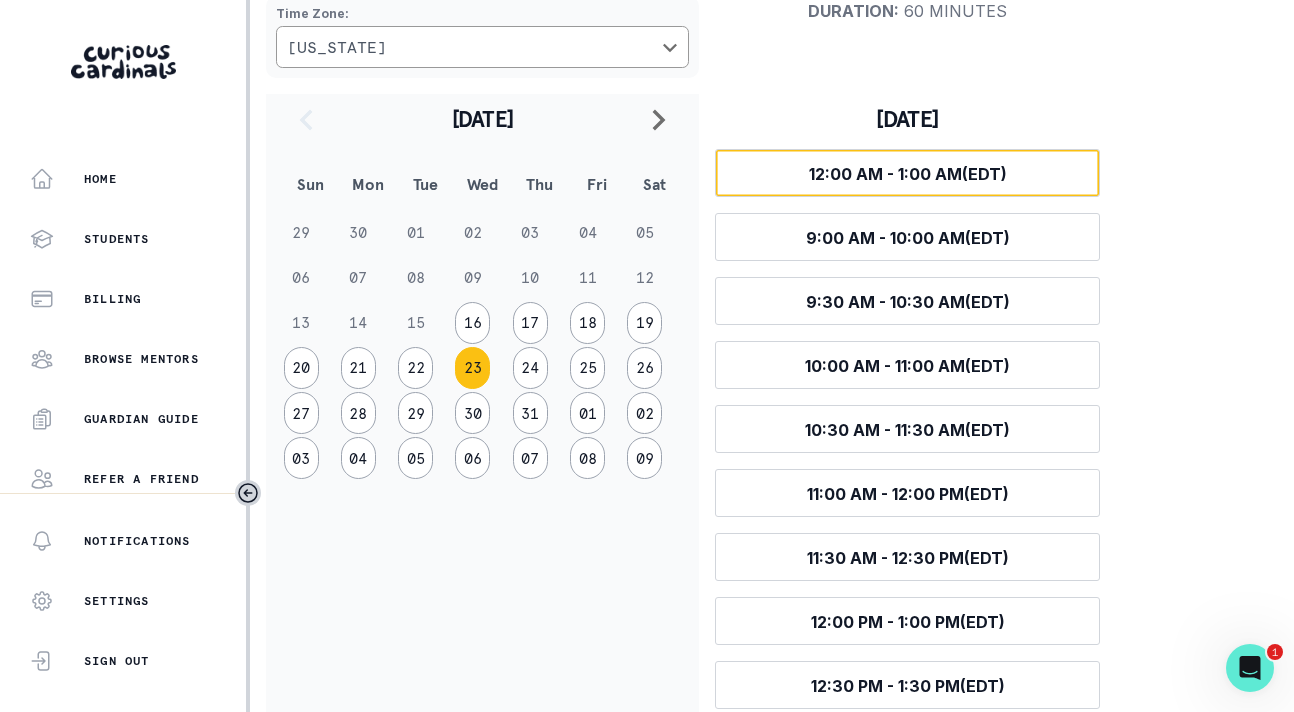 scroll, scrollTop: 269, scrollLeft: 0, axis: vertical 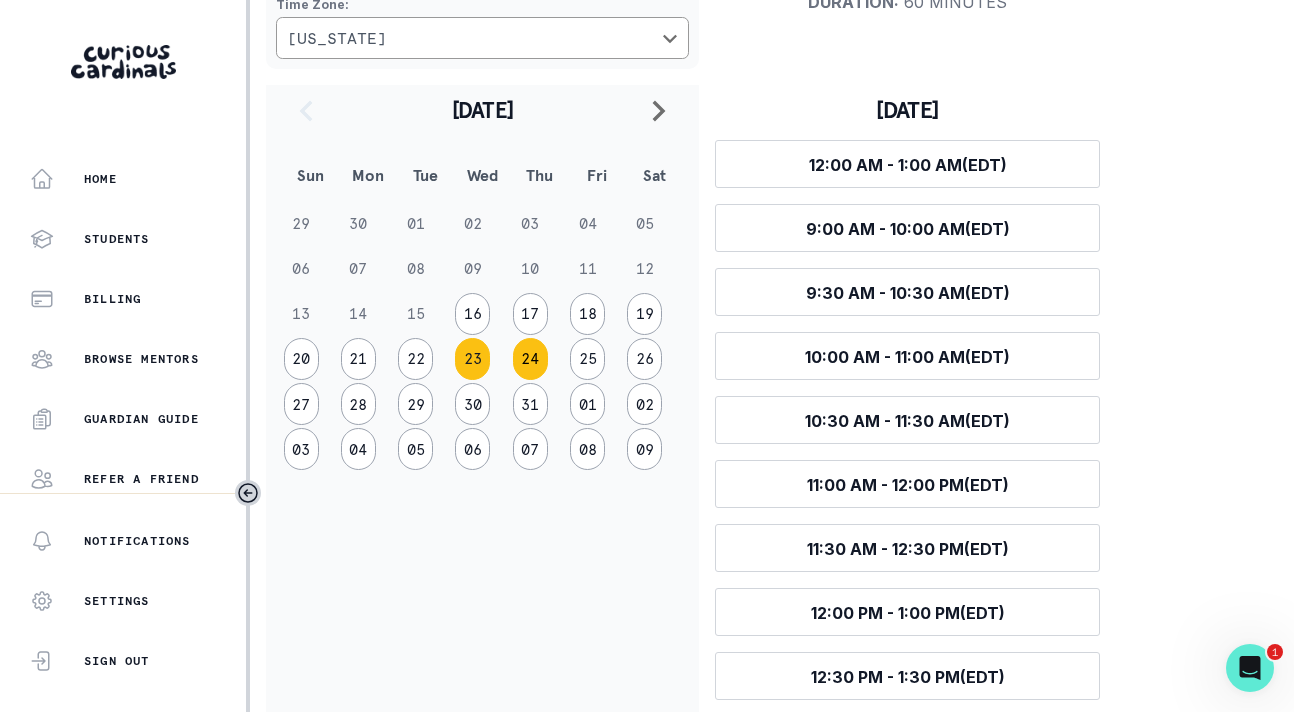 click on "24" at bounding box center (530, 359) 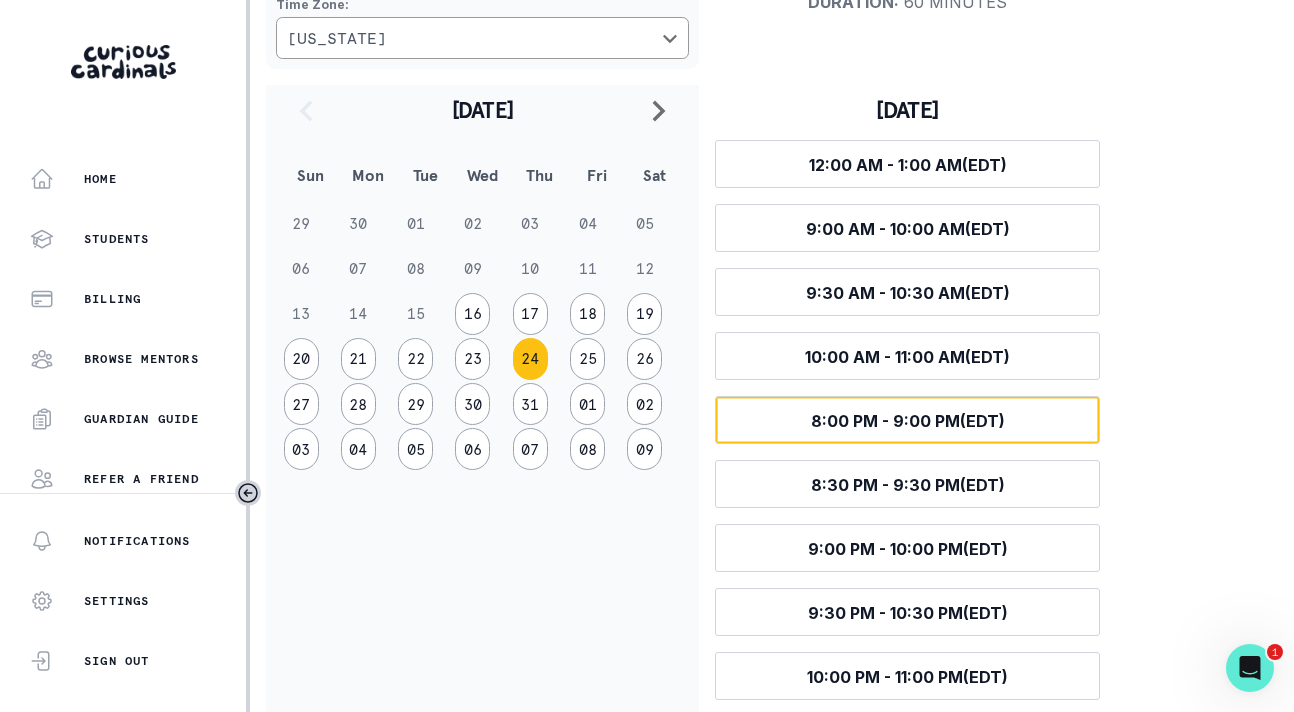 click on "8:00 PM - 9:00 PM  (EDT)" at bounding box center (908, 421) 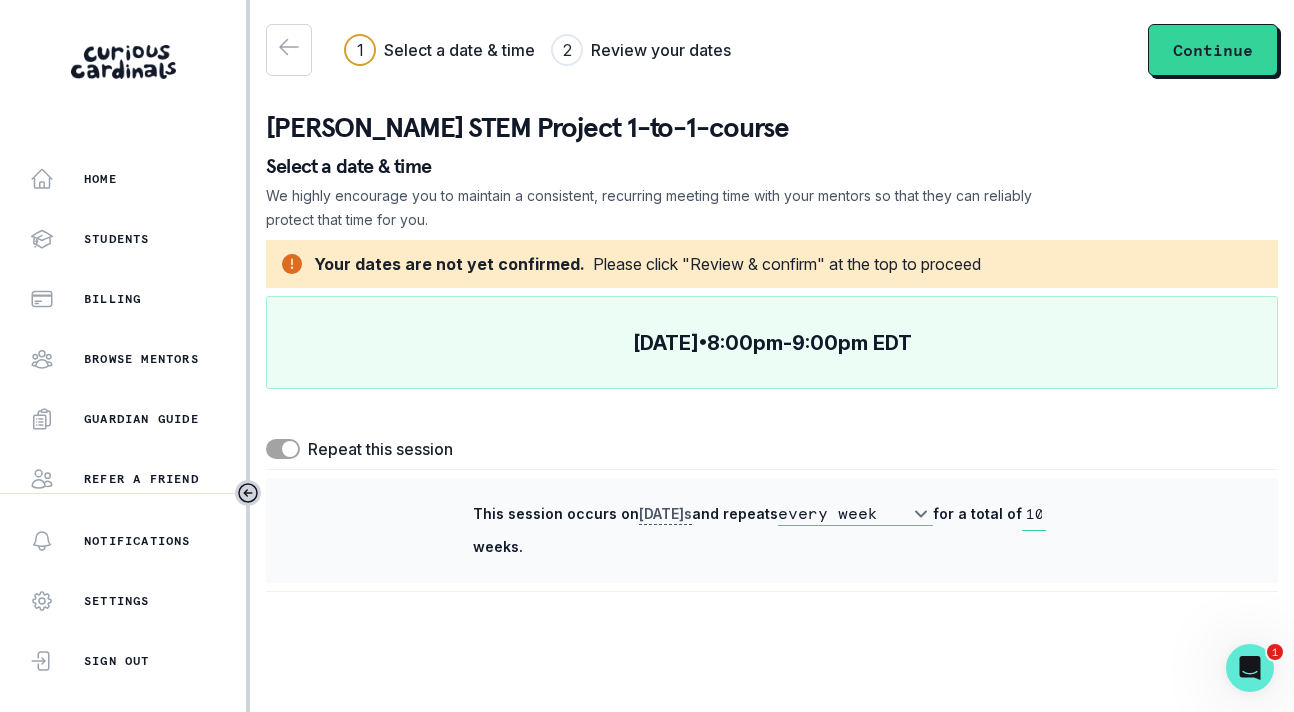 scroll, scrollTop: 0, scrollLeft: 0, axis: both 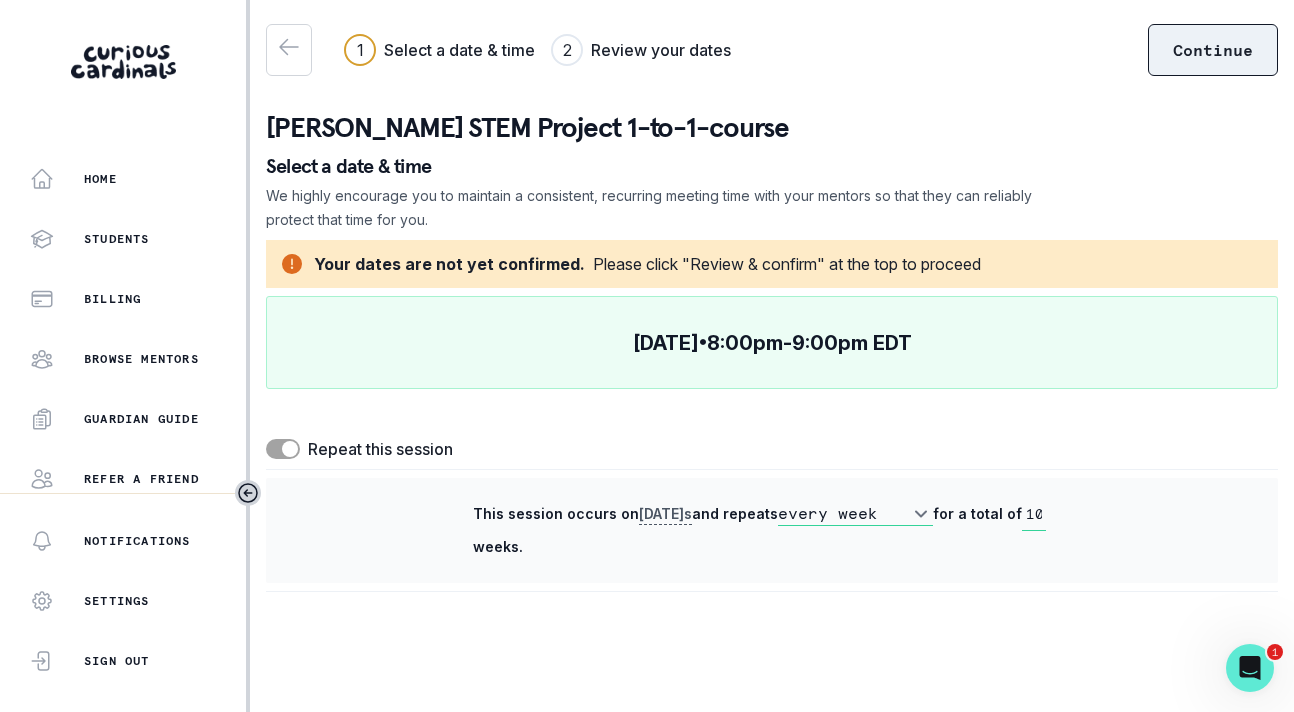 click on "Continue" at bounding box center [1213, 50] 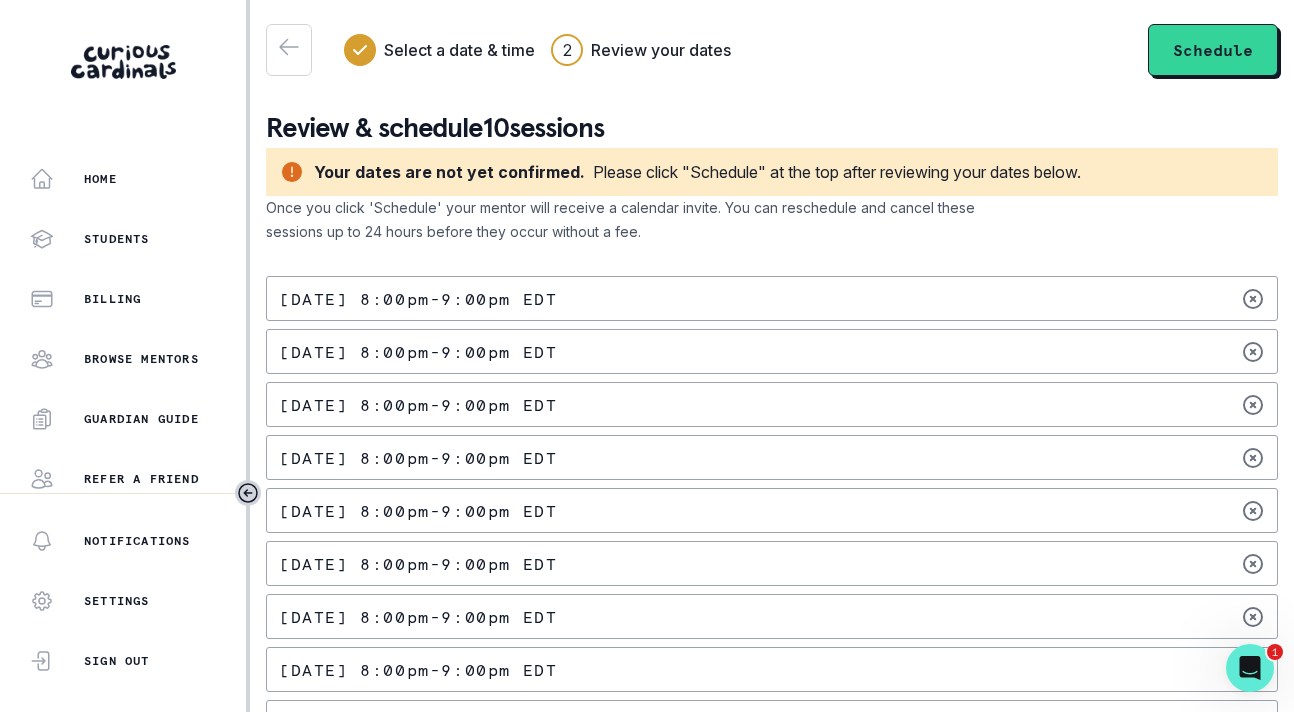 scroll, scrollTop: 16, scrollLeft: 0, axis: vertical 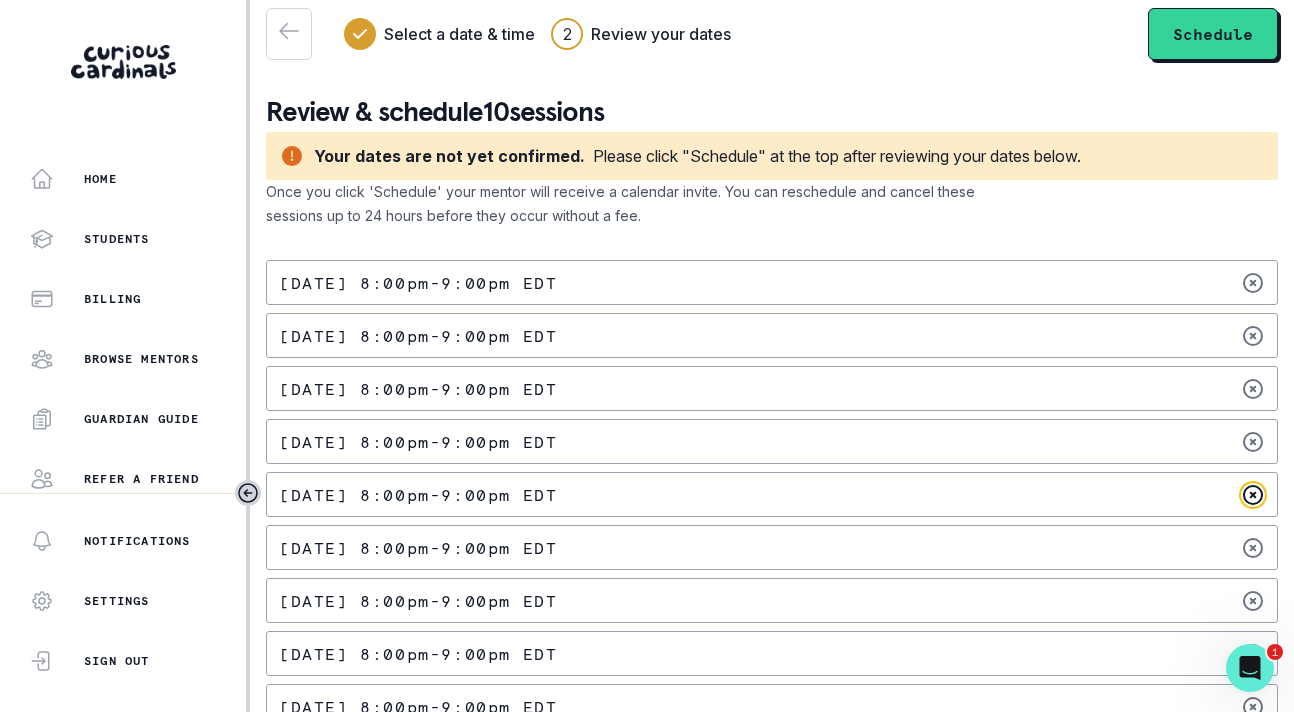 click 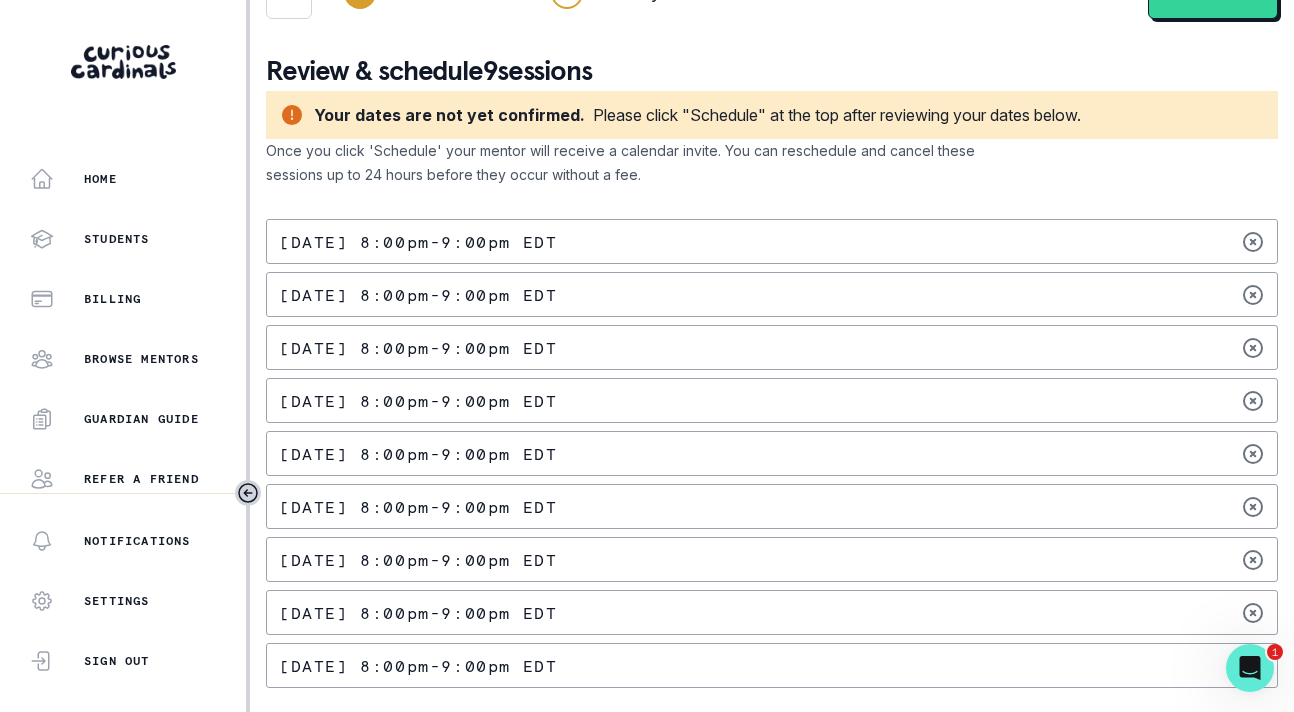 scroll, scrollTop: 0, scrollLeft: 0, axis: both 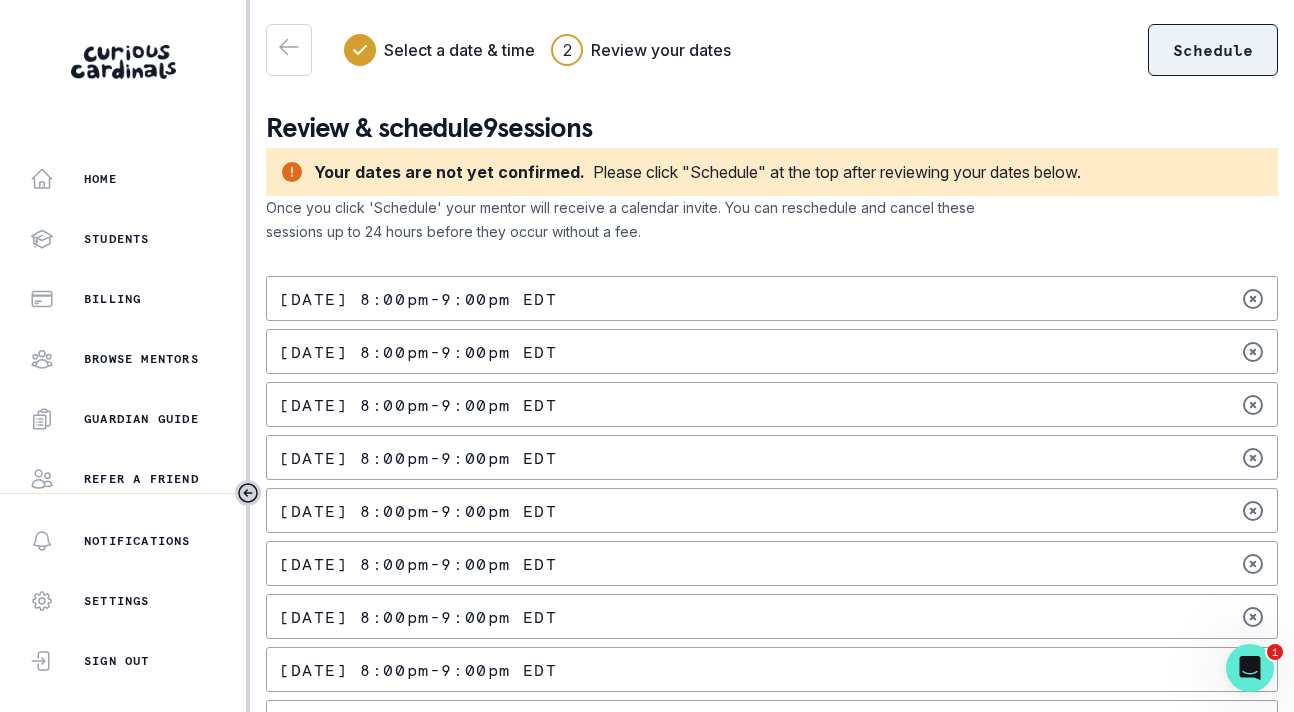 click on "Schedule" at bounding box center [1213, 50] 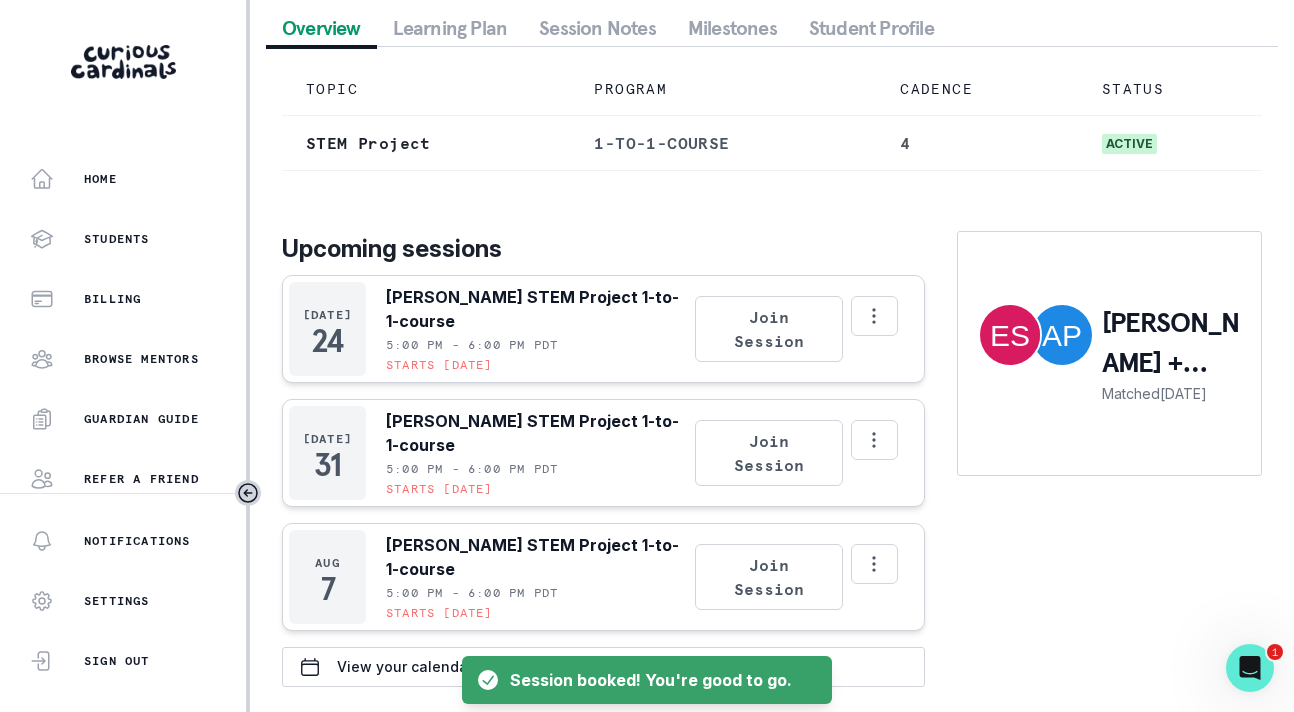scroll, scrollTop: 196, scrollLeft: 0, axis: vertical 